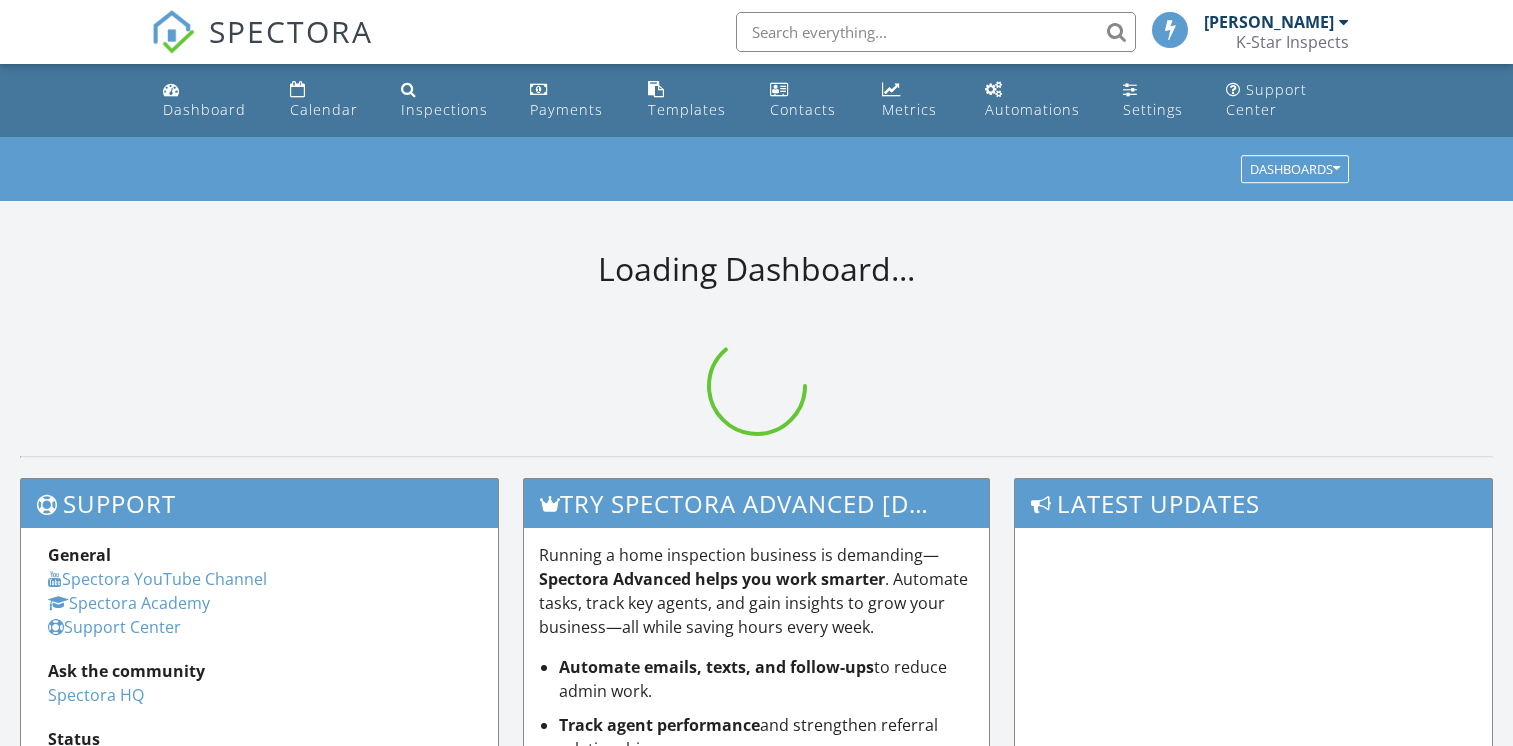 scroll, scrollTop: 0, scrollLeft: 0, axis: both 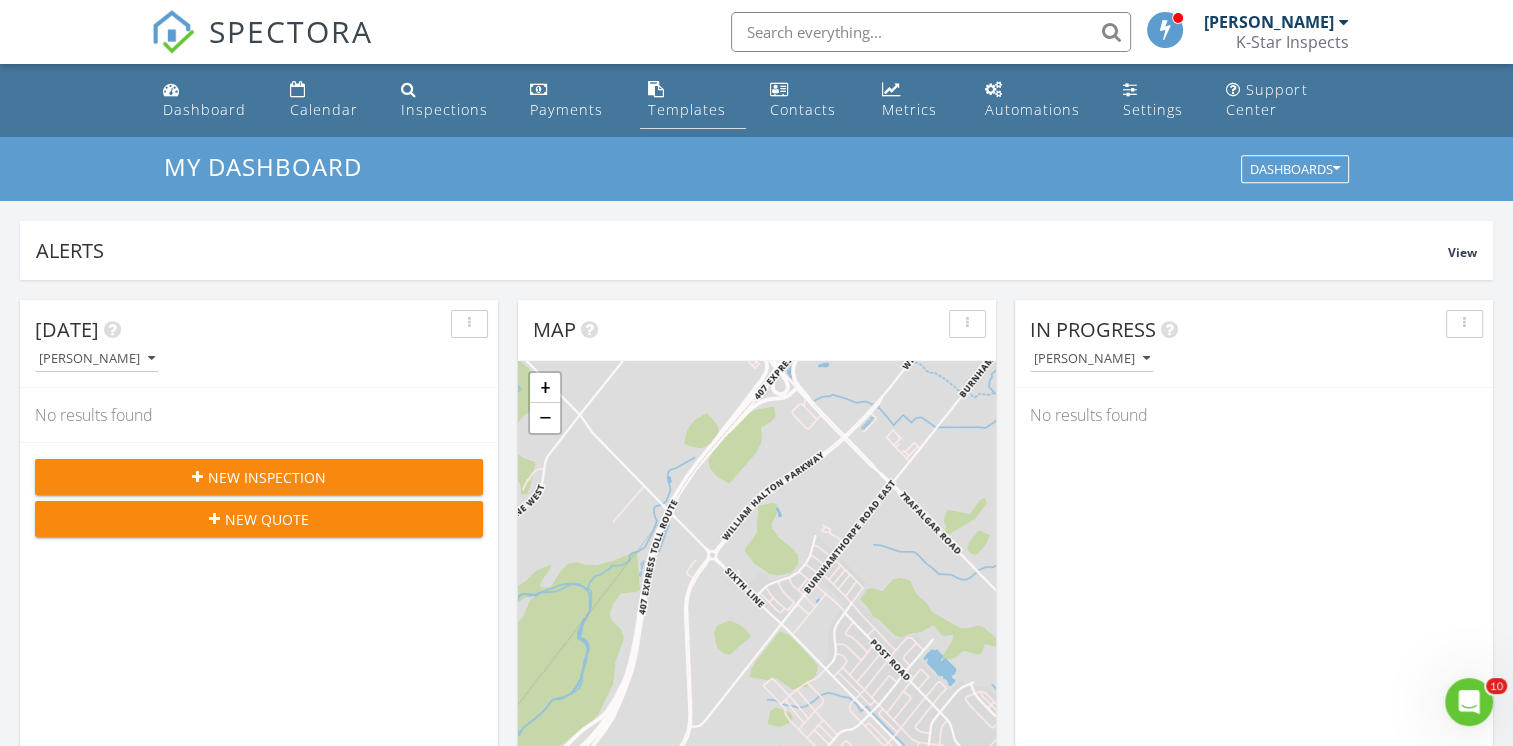 click on "Templates" at bounding box center [687, 109] 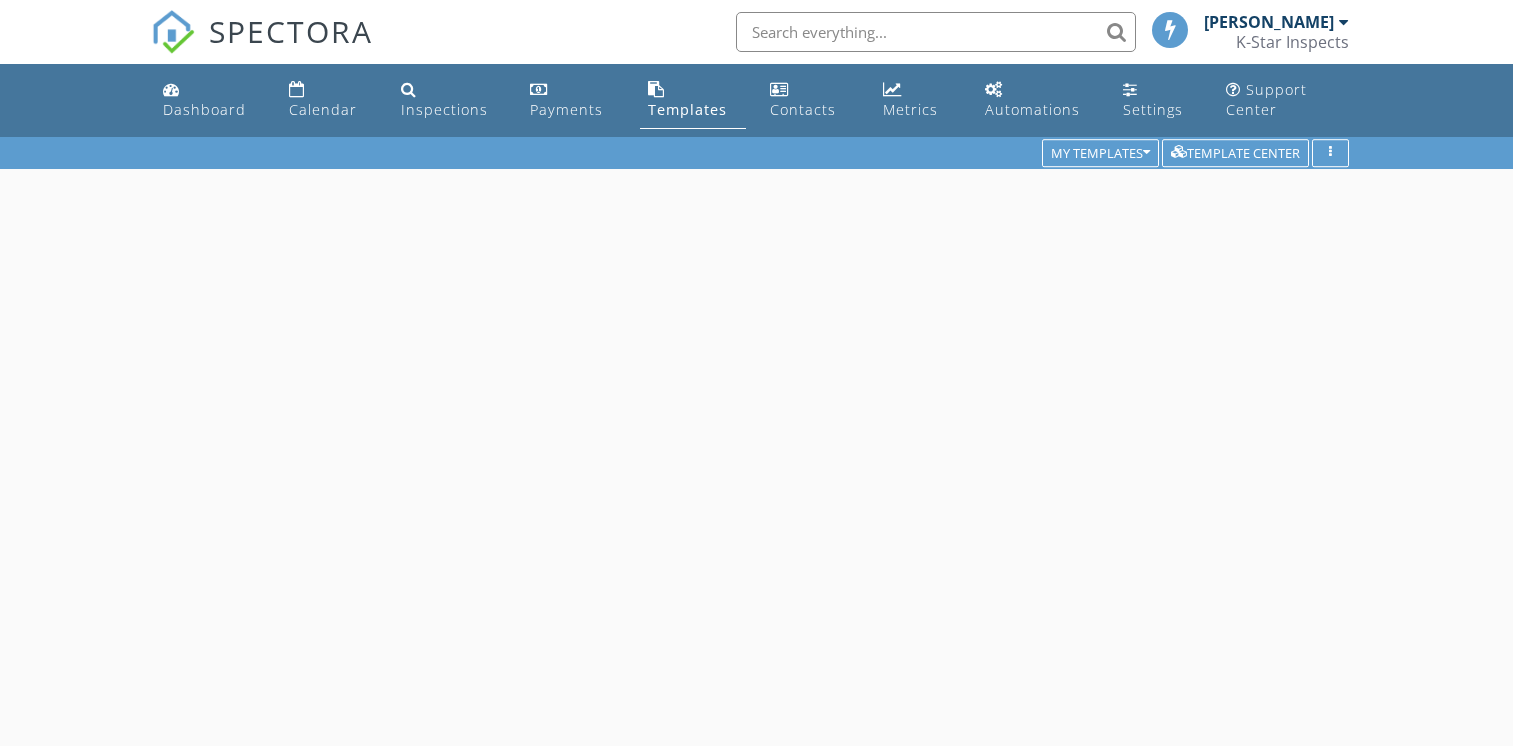 scroll, scrollTop: 0, scrollLeft: 0, axis: both 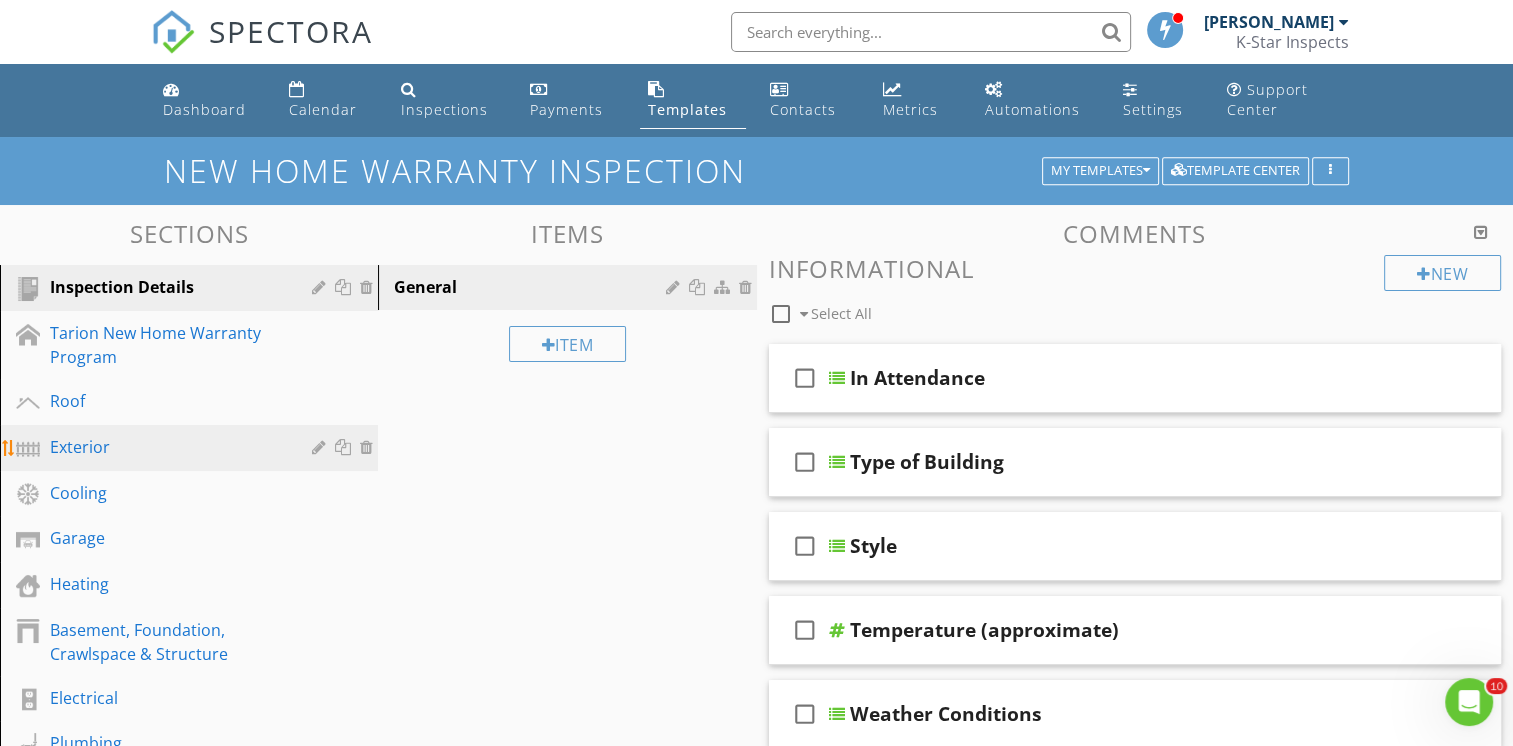 click on "Exterior" at bounding box center [166, 447] 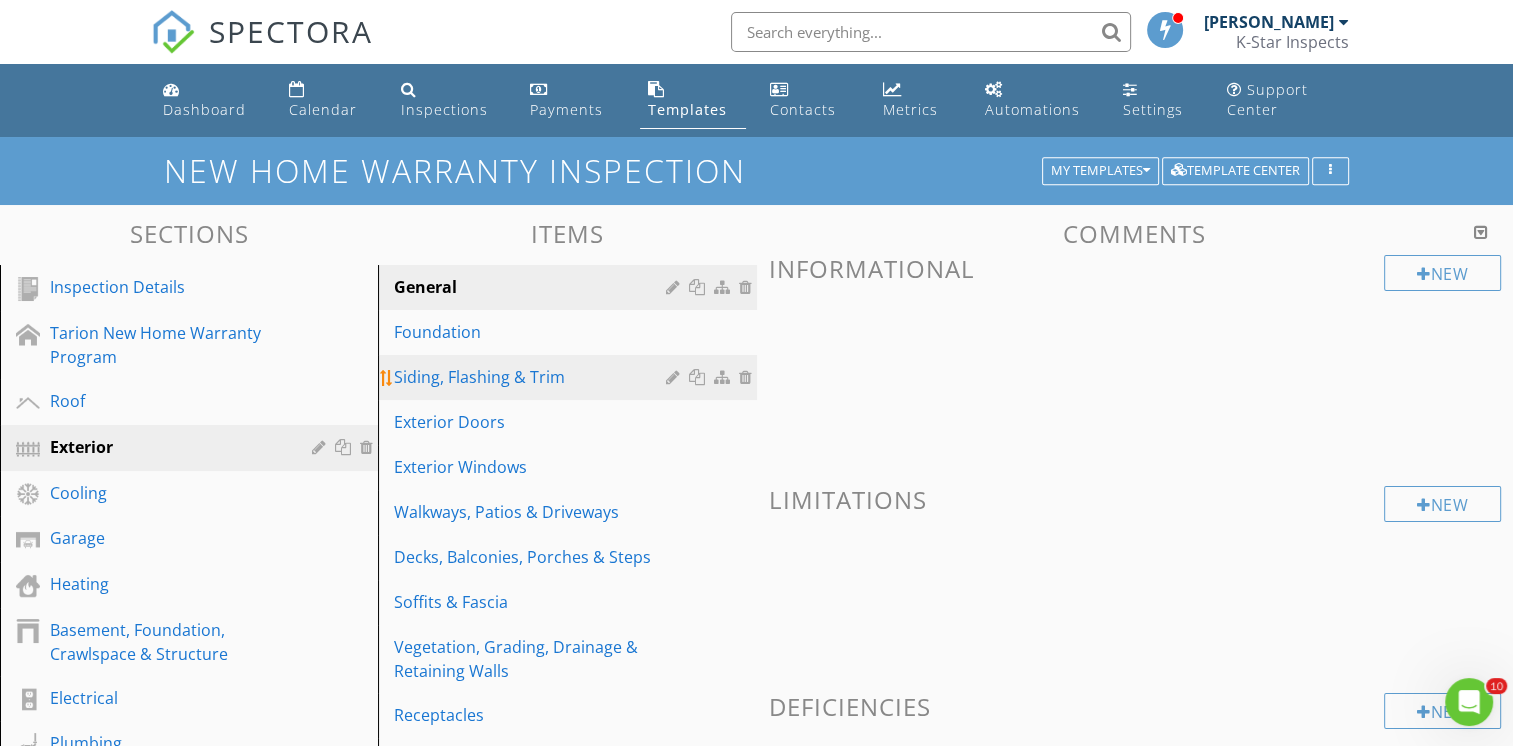 click on "Siding, Flashing & Trim" at bounding box center (532, 377) 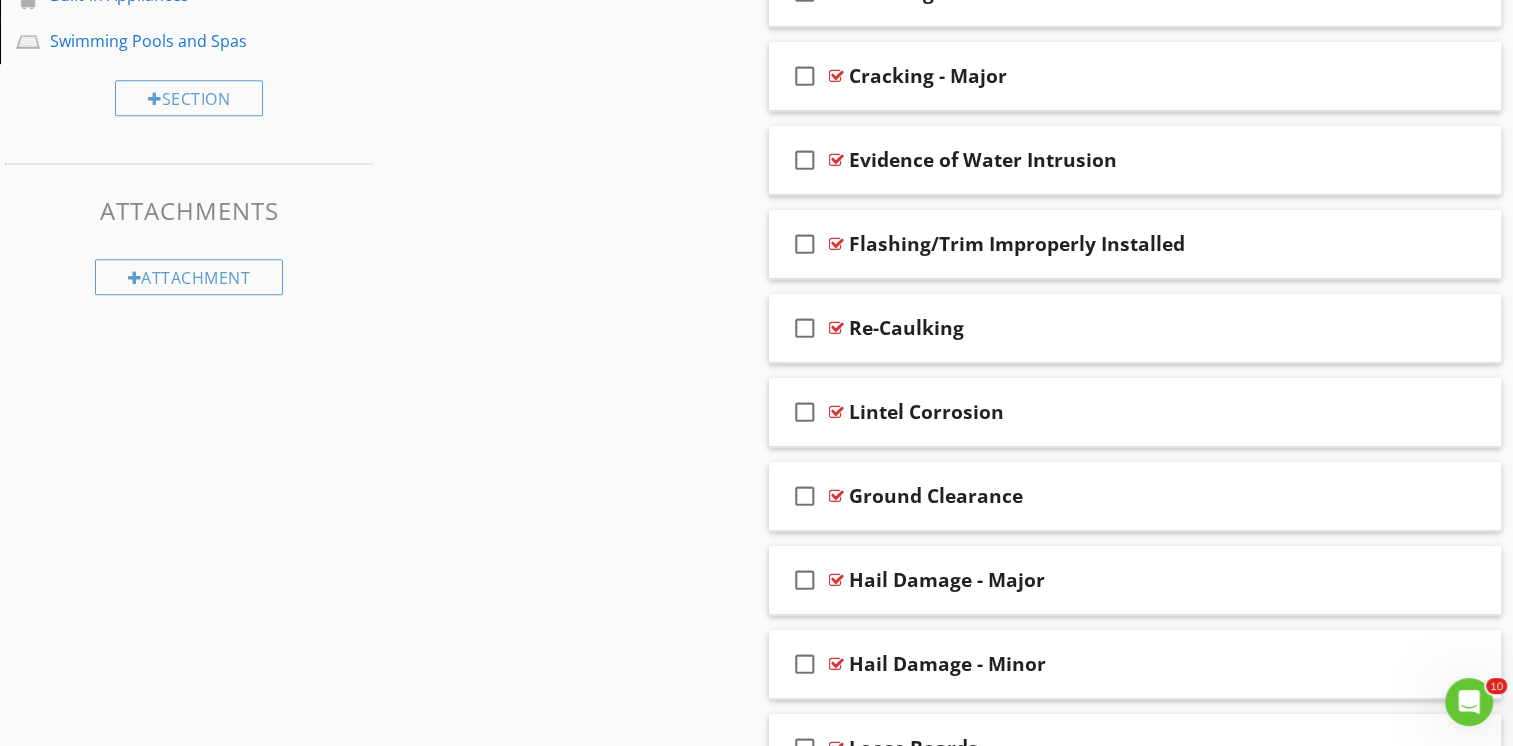 scroll, scrollTop: 1000, scrollLeft: 0, axis: vertical 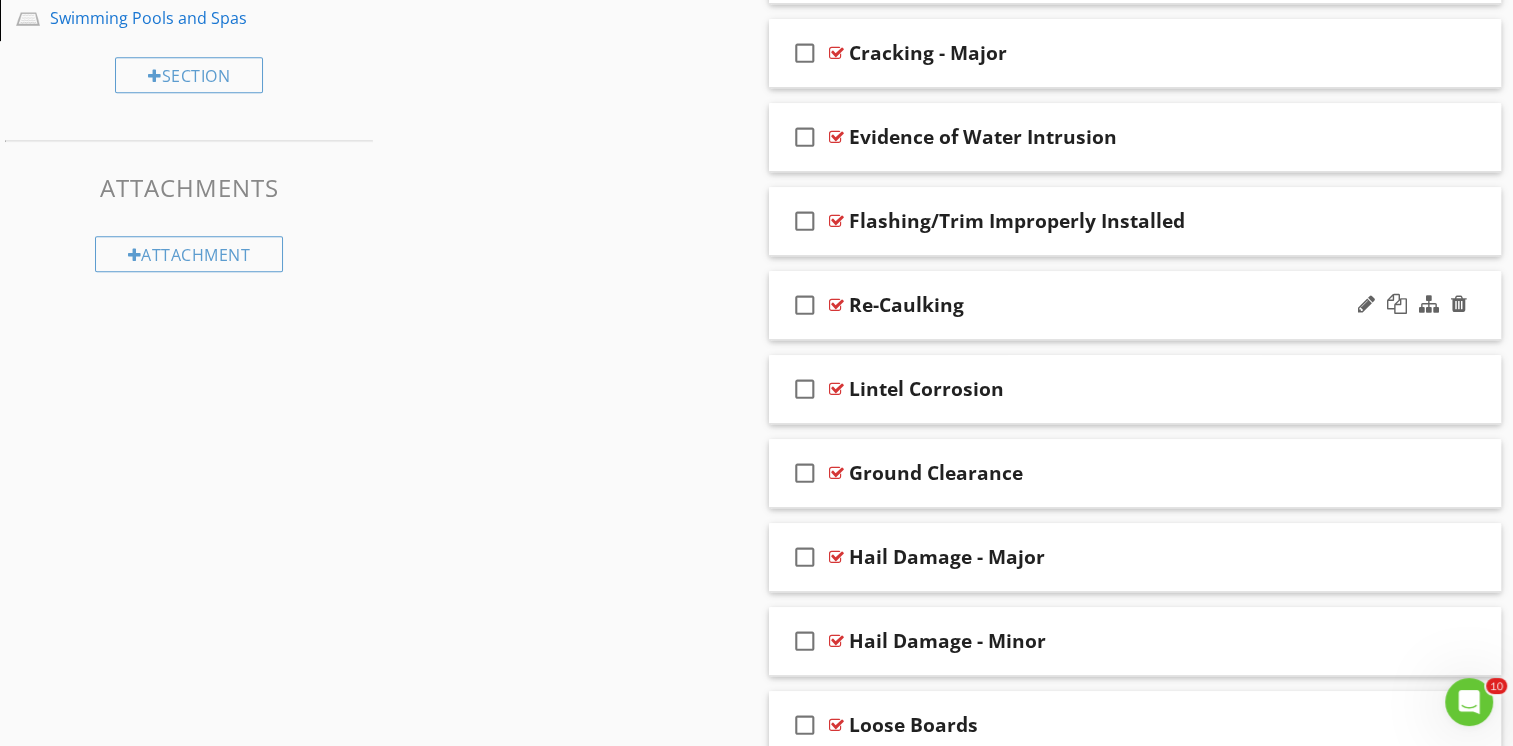 click on "check_box_outline_blank
Re-Caulking" at bounding box center (1135, 305) 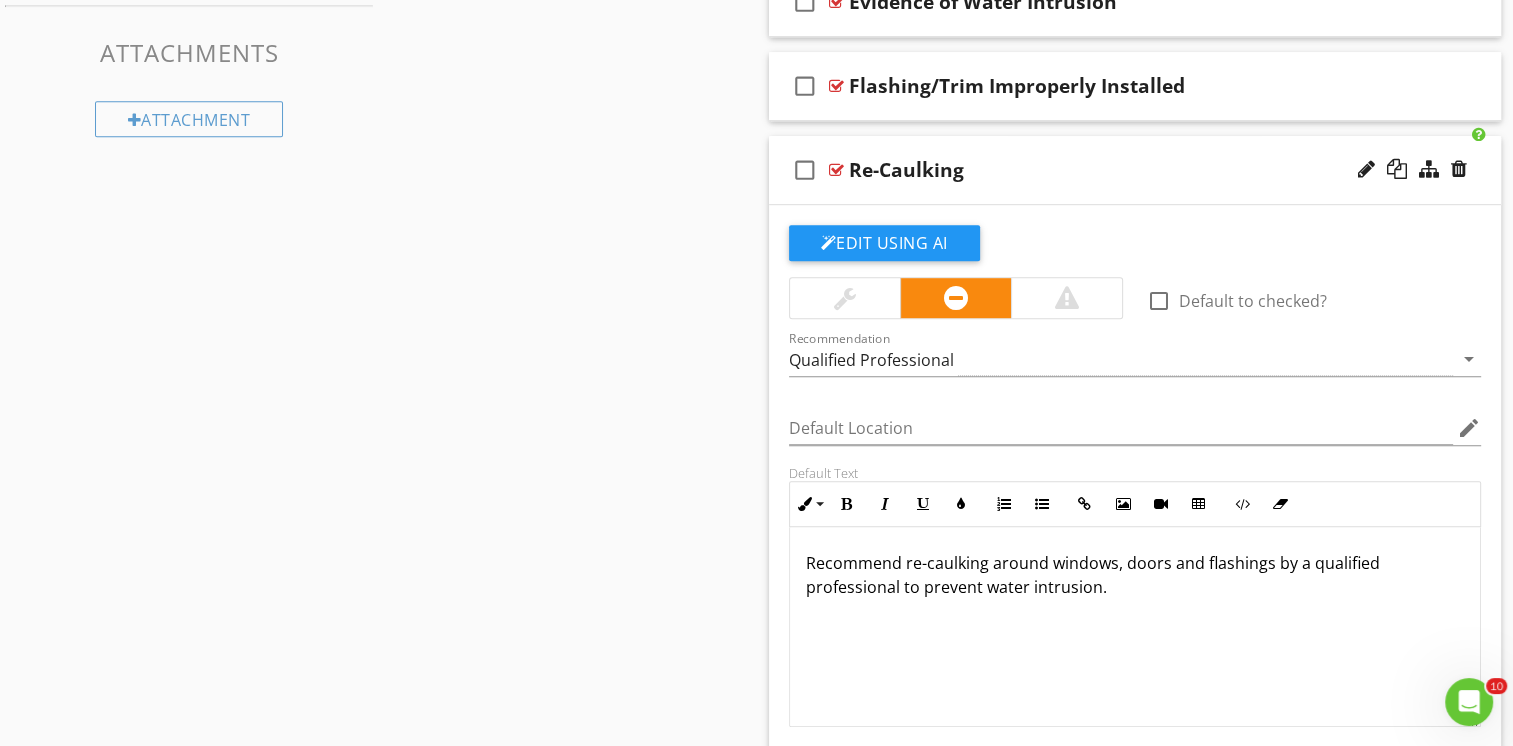 scroll, scrollTop: 1200, scrollLeft: 0, axis: vertical 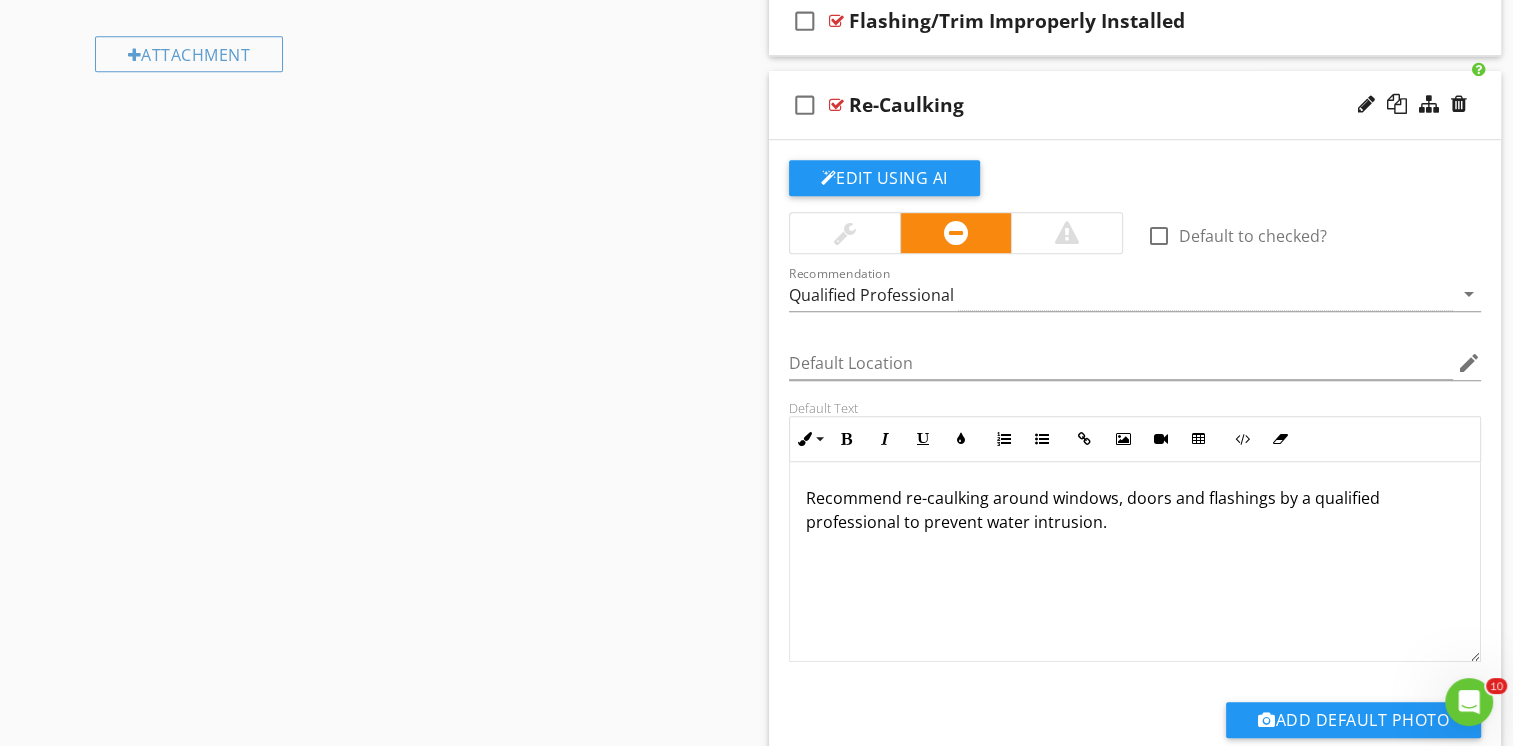 click on "check_box_outline_blank
Re-Caulking" at bounding box center (1135, 105) 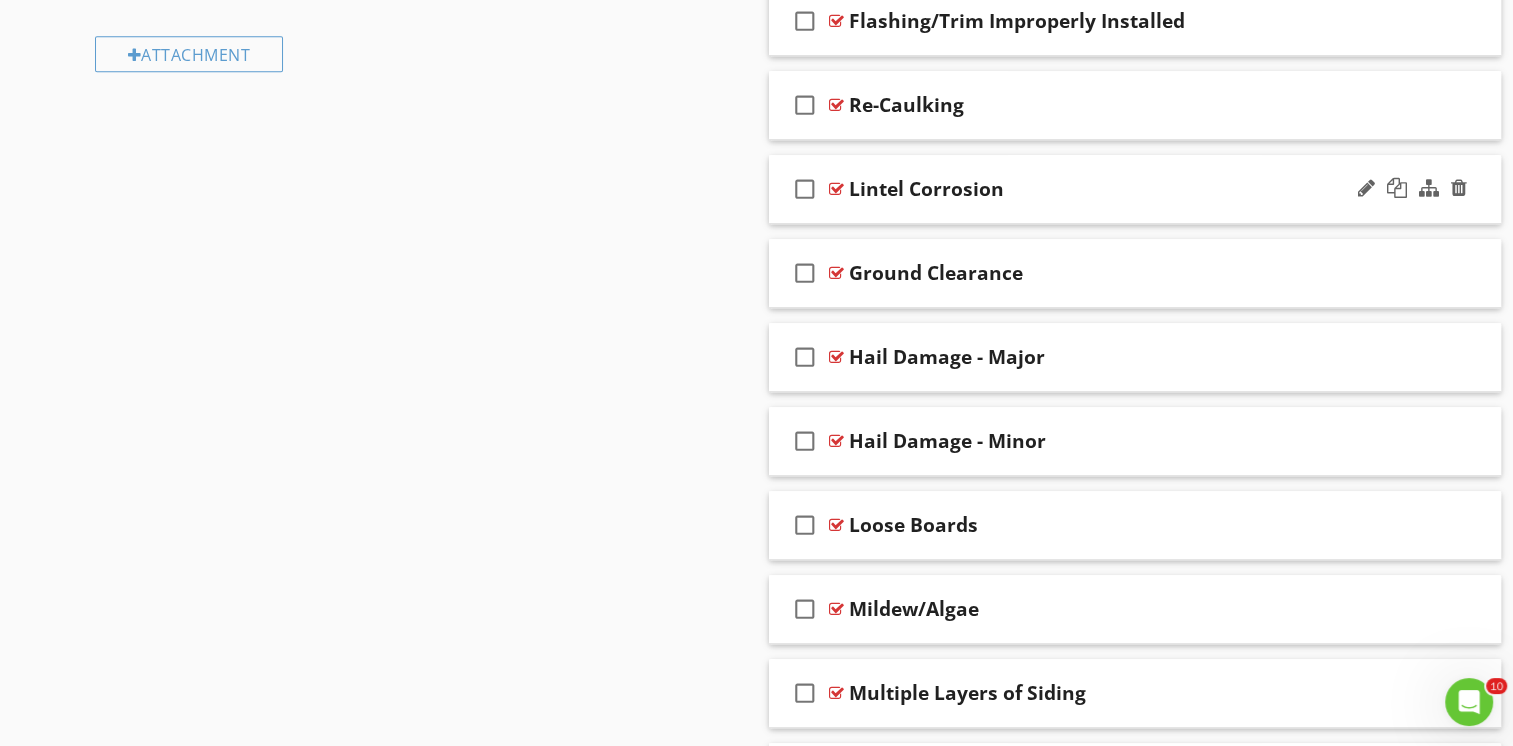 click on "check_box_outline_blank
Lintel Corrosion" at bounding box center [1135, 189] 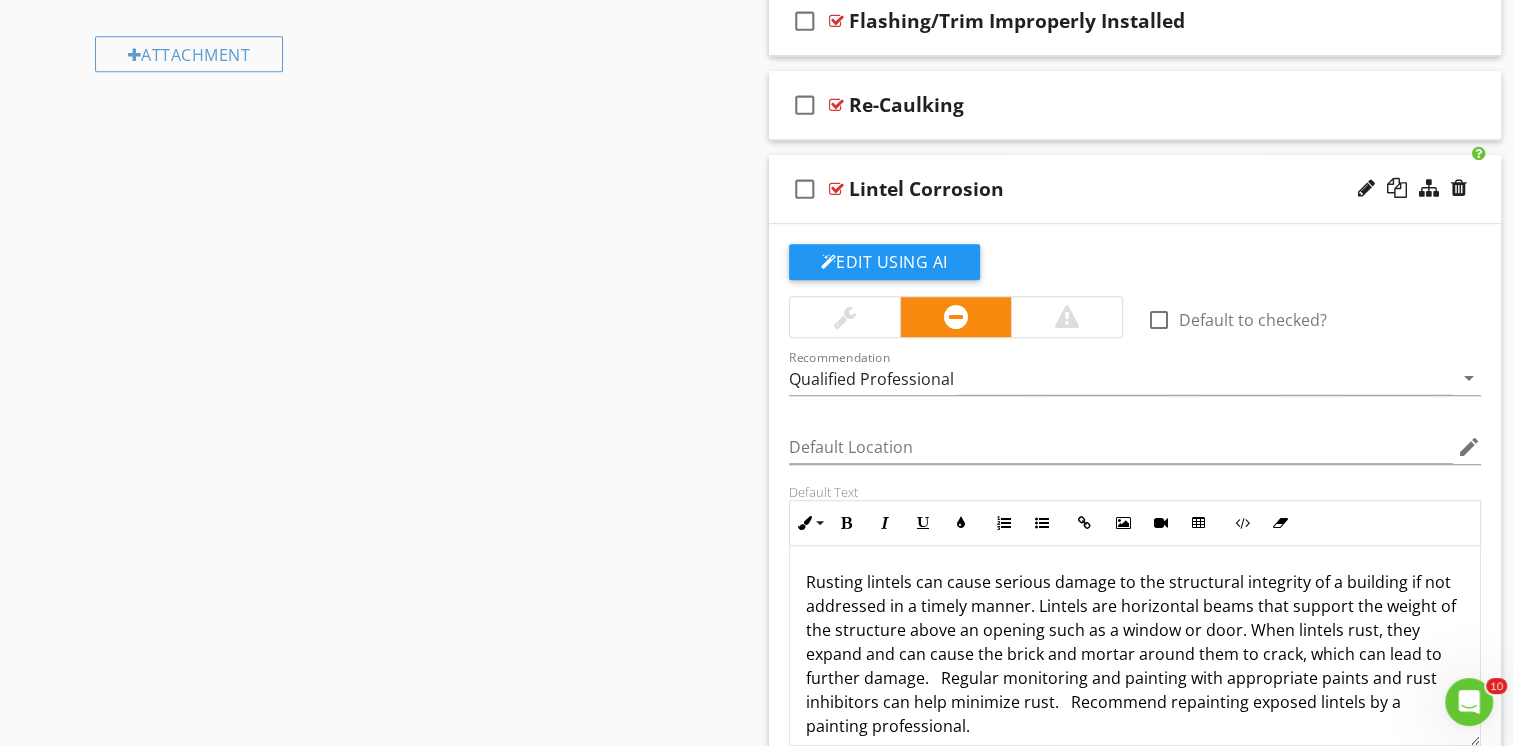click on "check_box_outline_blank
Lintel Corrosion" at bounding box center (1135, 189) 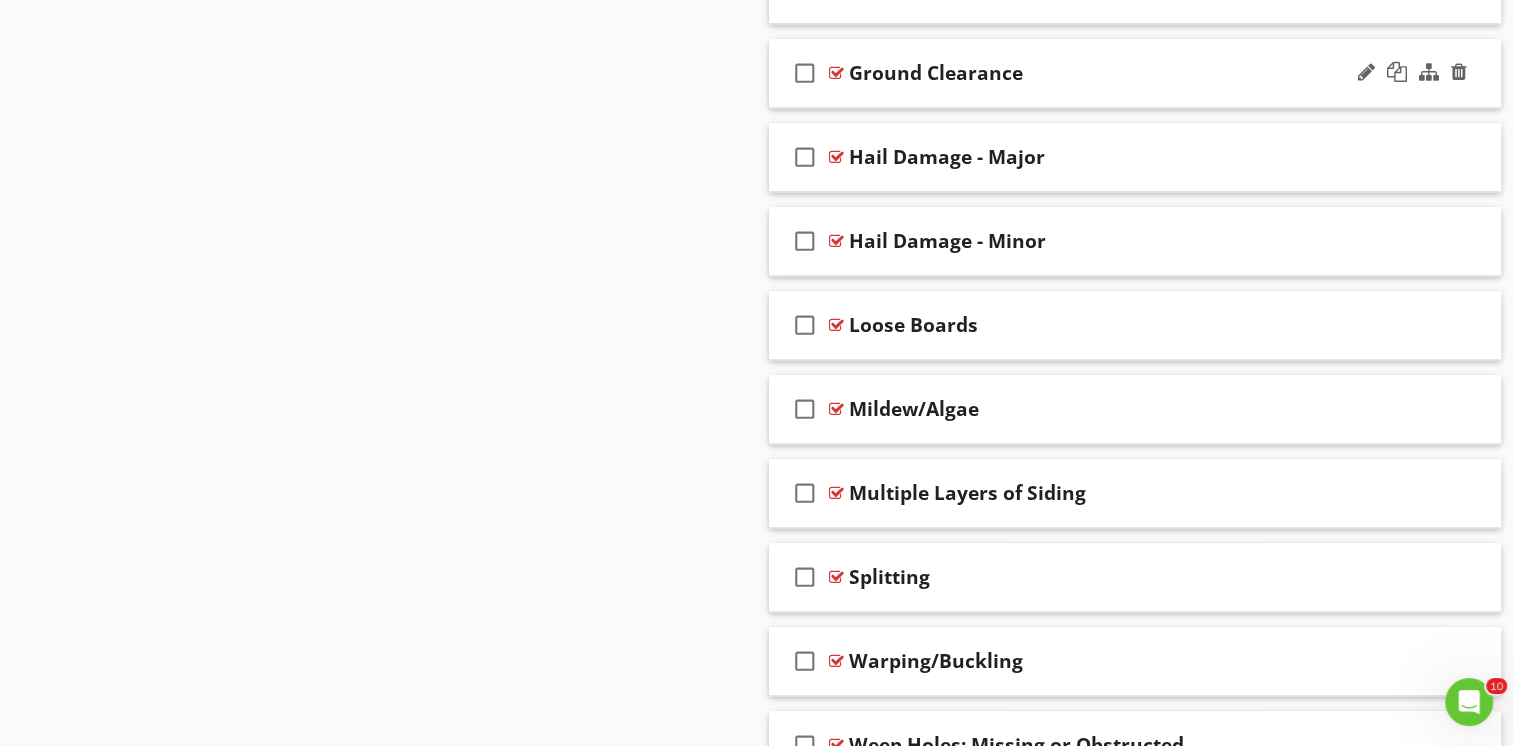 scroll, scrollTop: 1300, scrollLeft: 0, axis: vertical 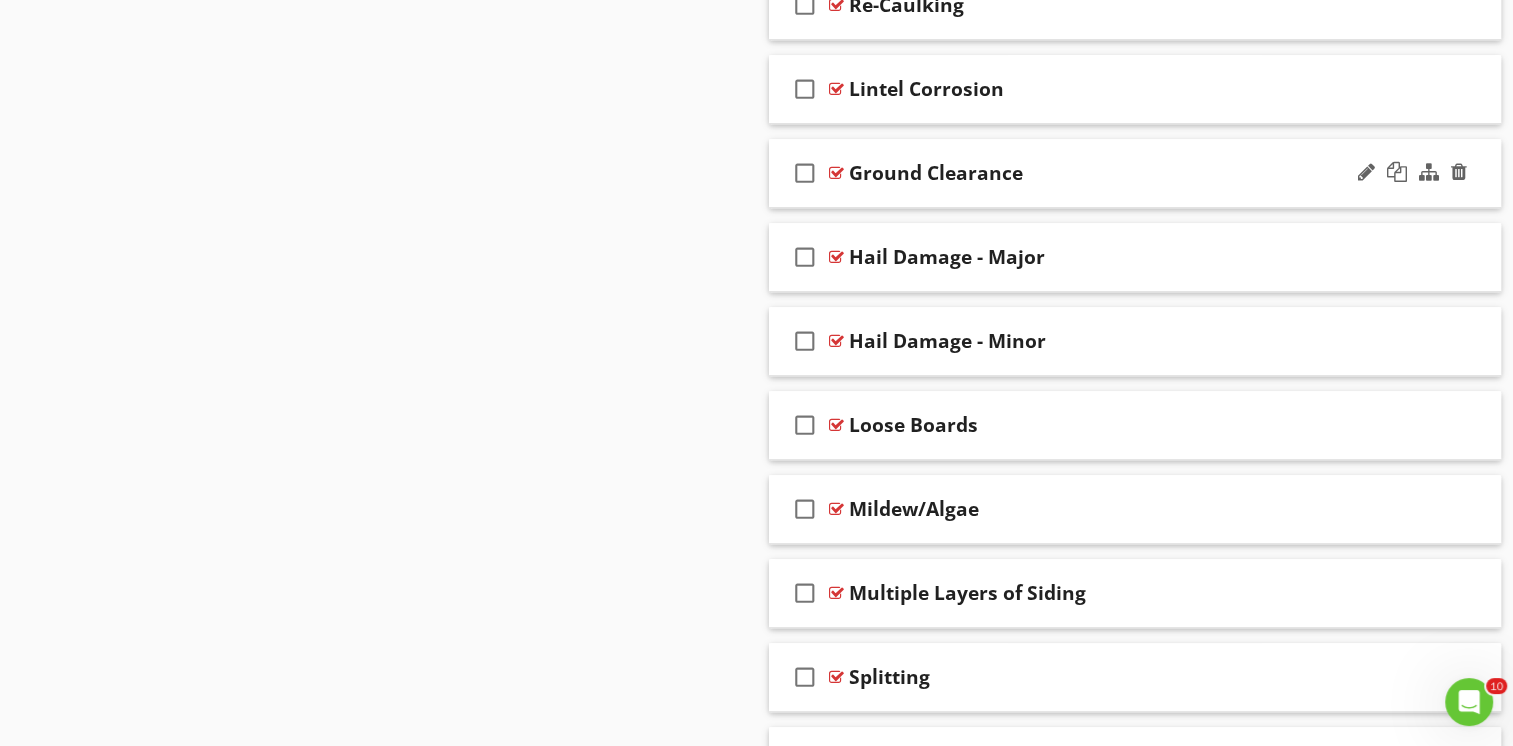 click on "check_box_outline_blank
Ground Clearance" at bounding box center (1135, 173) 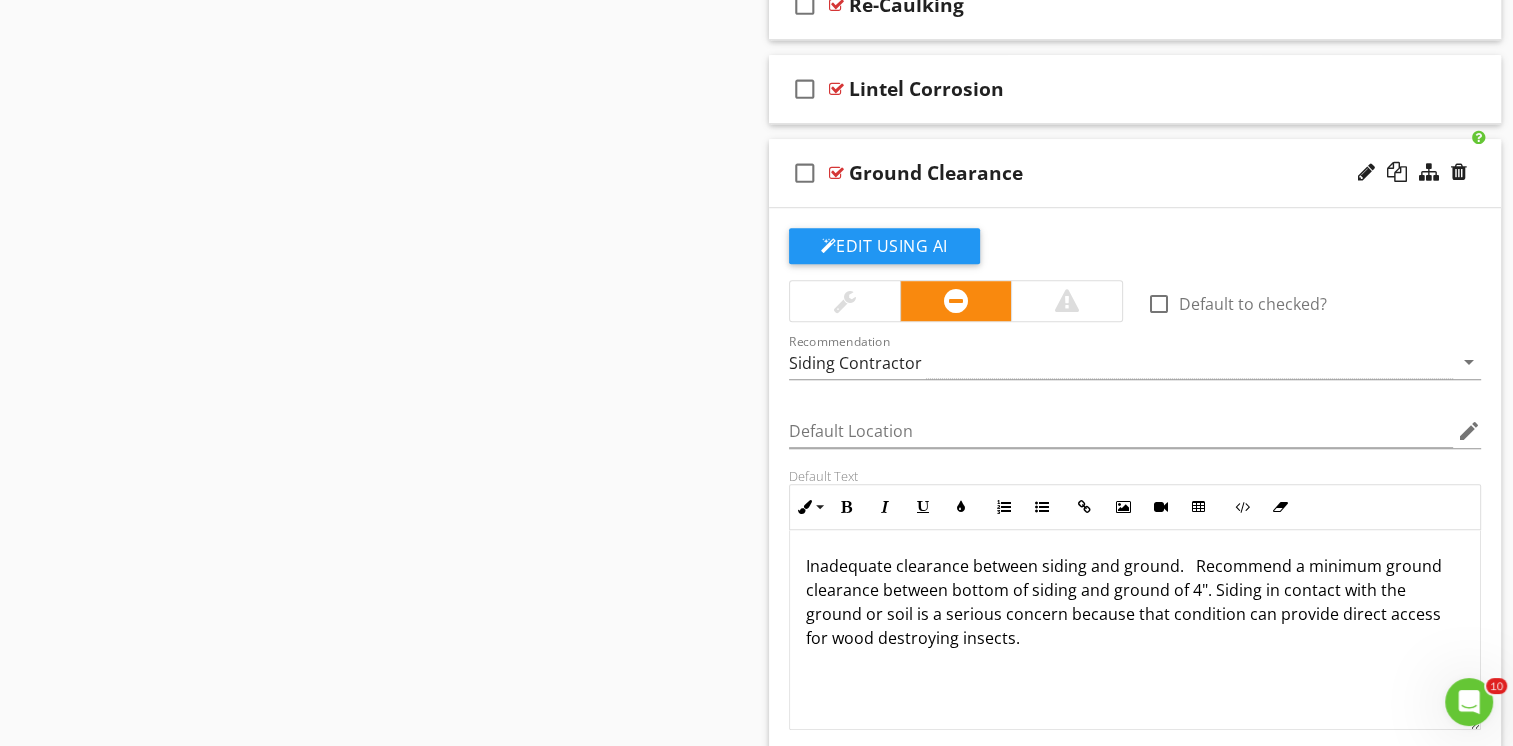click on "Inadequate clearance between siding and ground.   Recommend a minimum ground clearance between bottom of siding and ground of 4". Siding in contact with the ground or soil is a serious concern because that condition can provide direct access for wood destroying insects." at bounding box center (1135, 602) 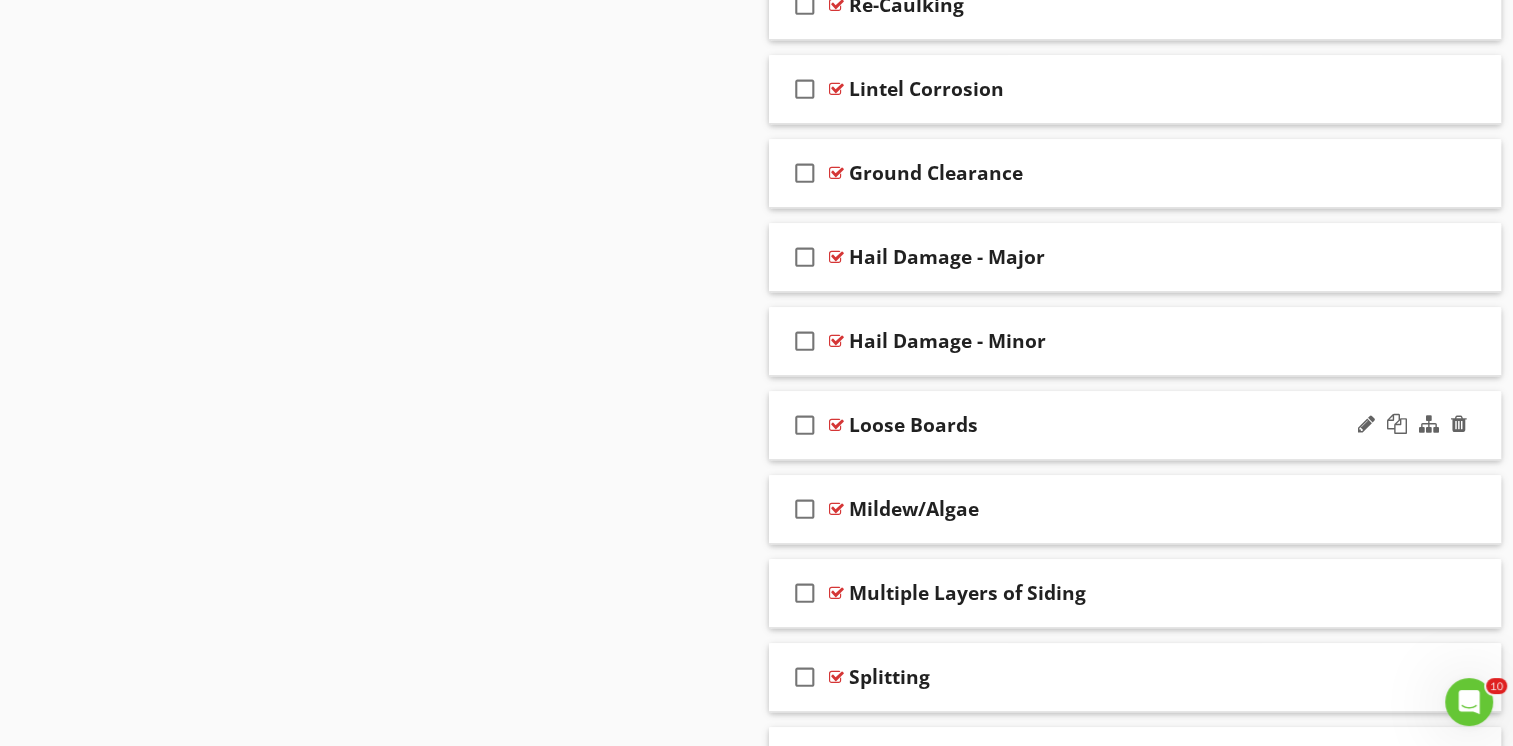 scroll, scrollTop: 1400, scrollLeft: 0, axis: vertical 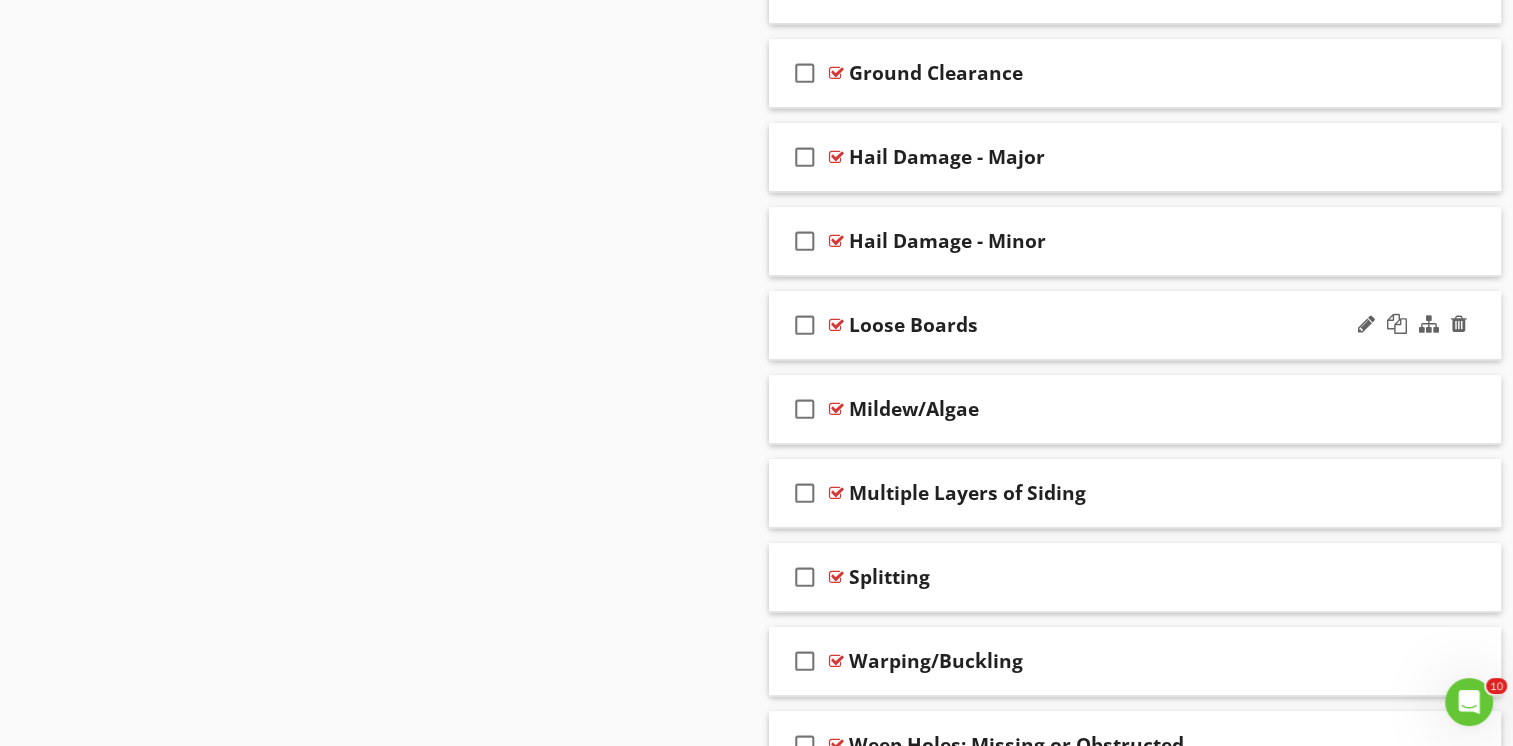 click on "check_box_outline_blank
Loose Boards" at bounding box center [1135, 325] 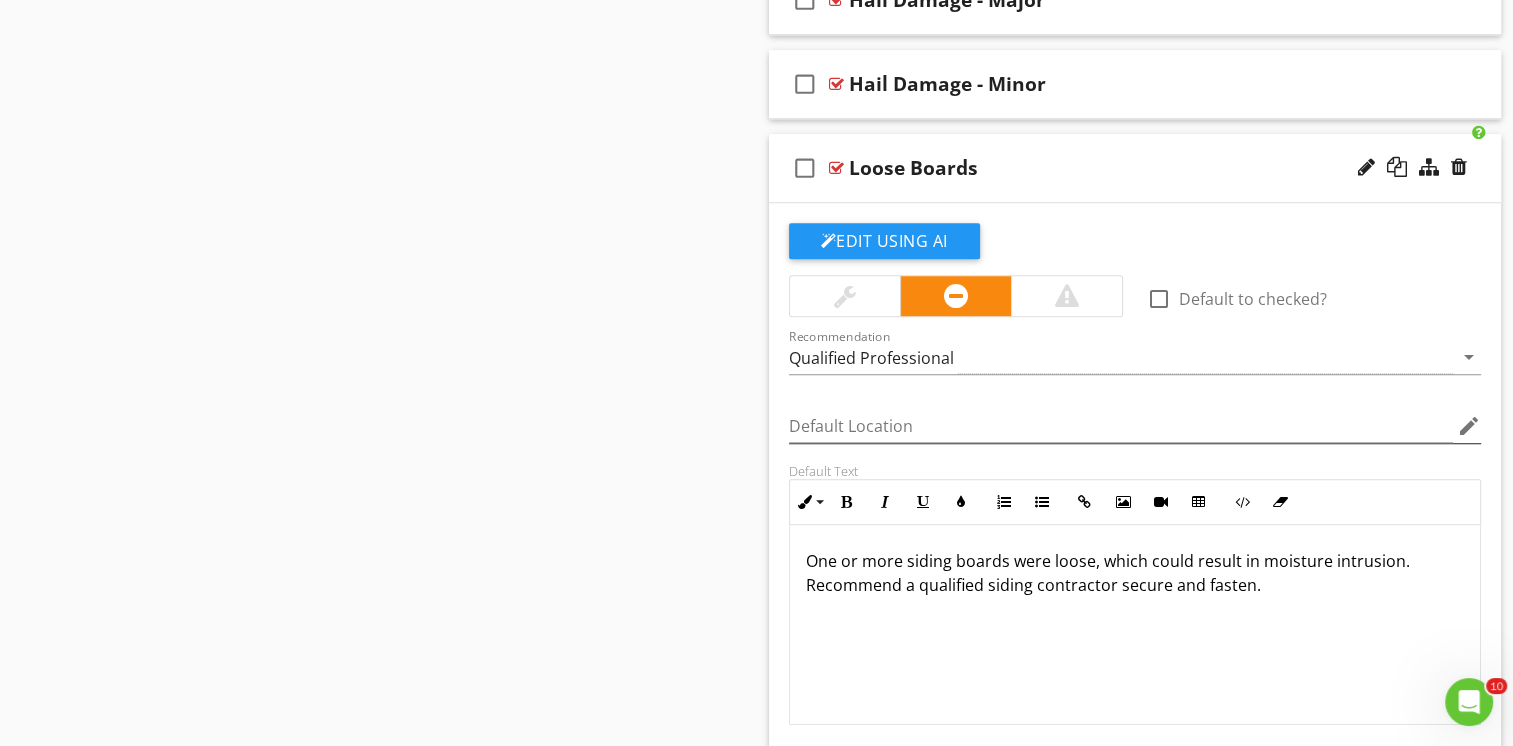 scroll, scrollTop: 1600, scrollLeft: 0, axis: vertical 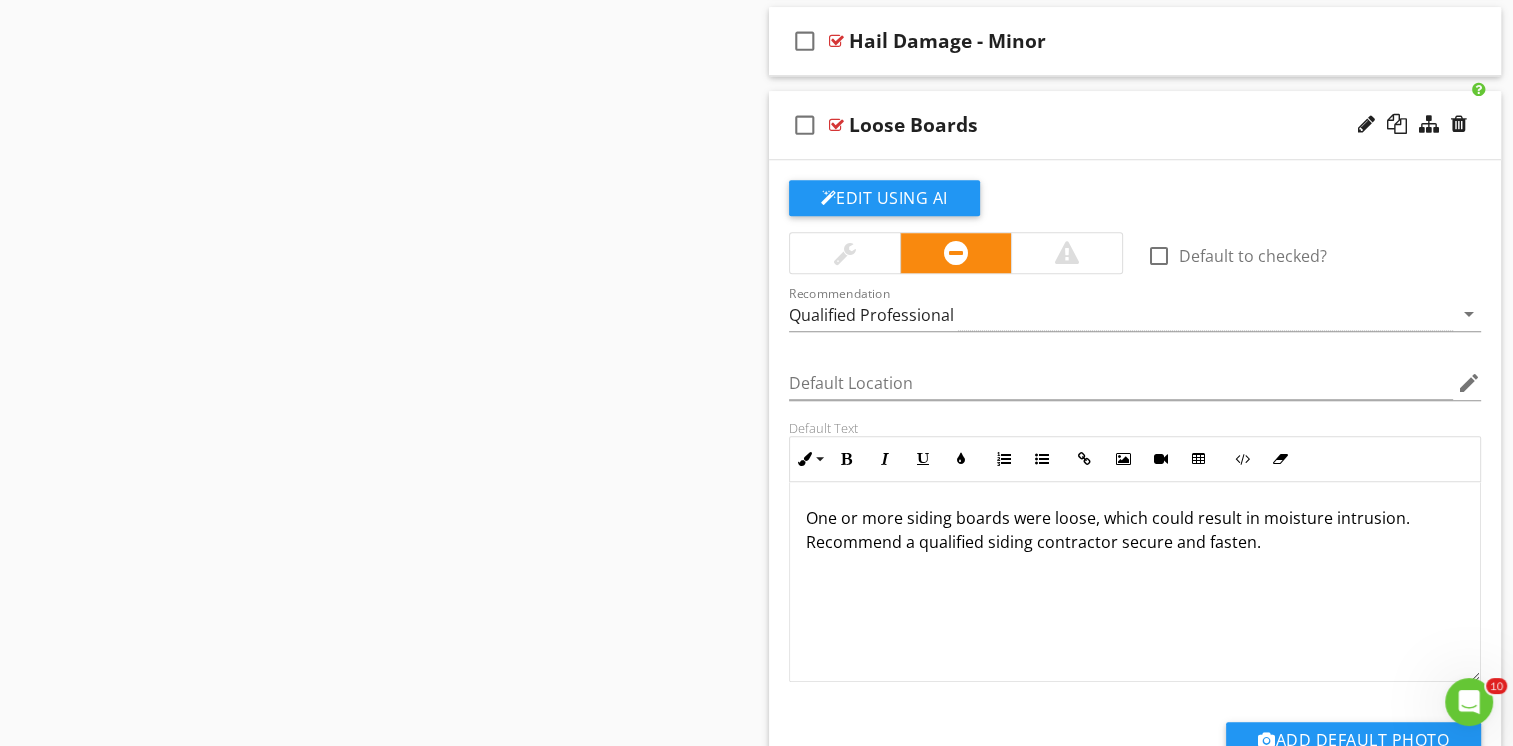 click on "One or more siding boards were loose, which could result in moisture intrusion. Recommend a qualified siding contractor secure and fasten." at bounding box center (1135, 530) 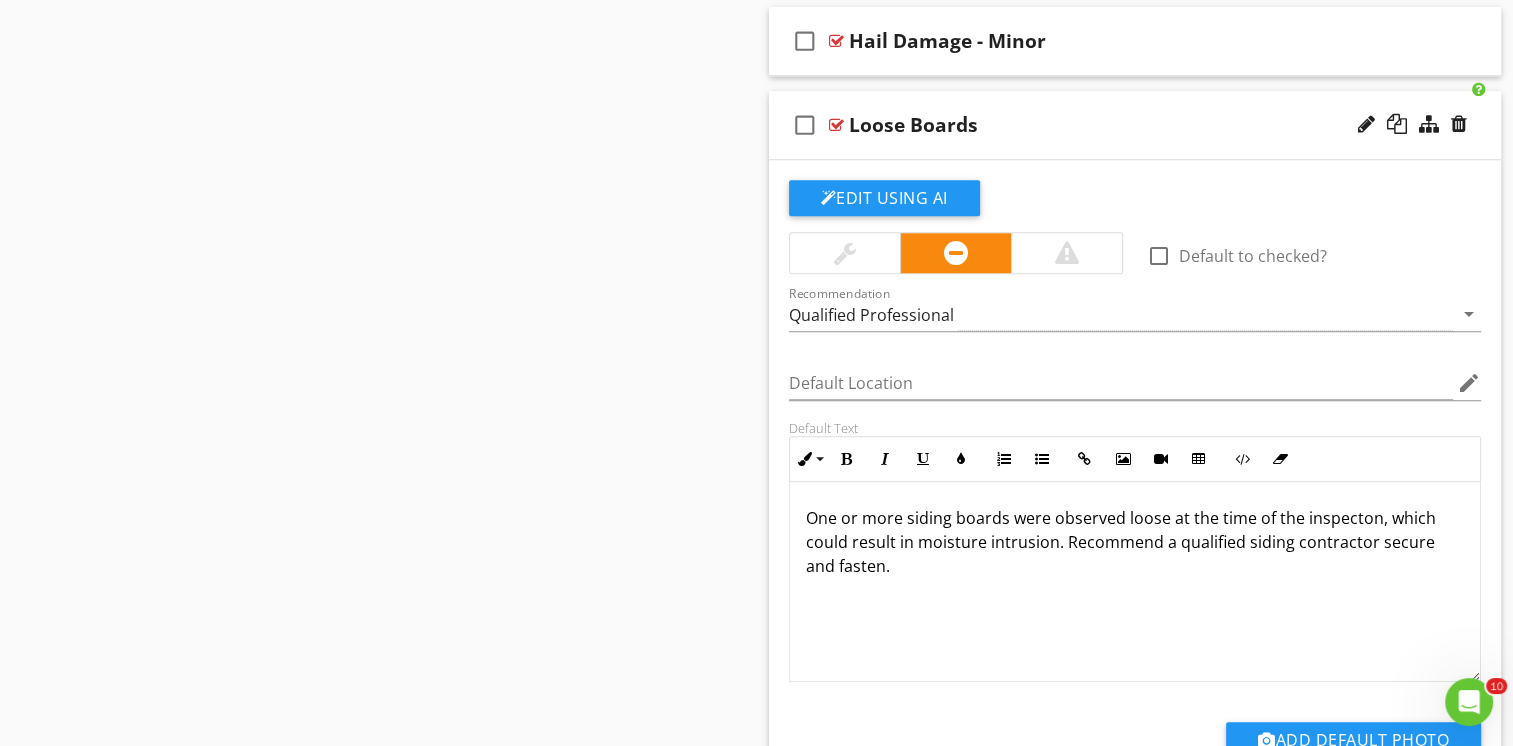 click on "One or more siding boards were observed loose at the time of the inspecton, which could result in moisture intrusion. Recommend a qualified siding contractor secure and fasten." at bounding box center [1135, 542] 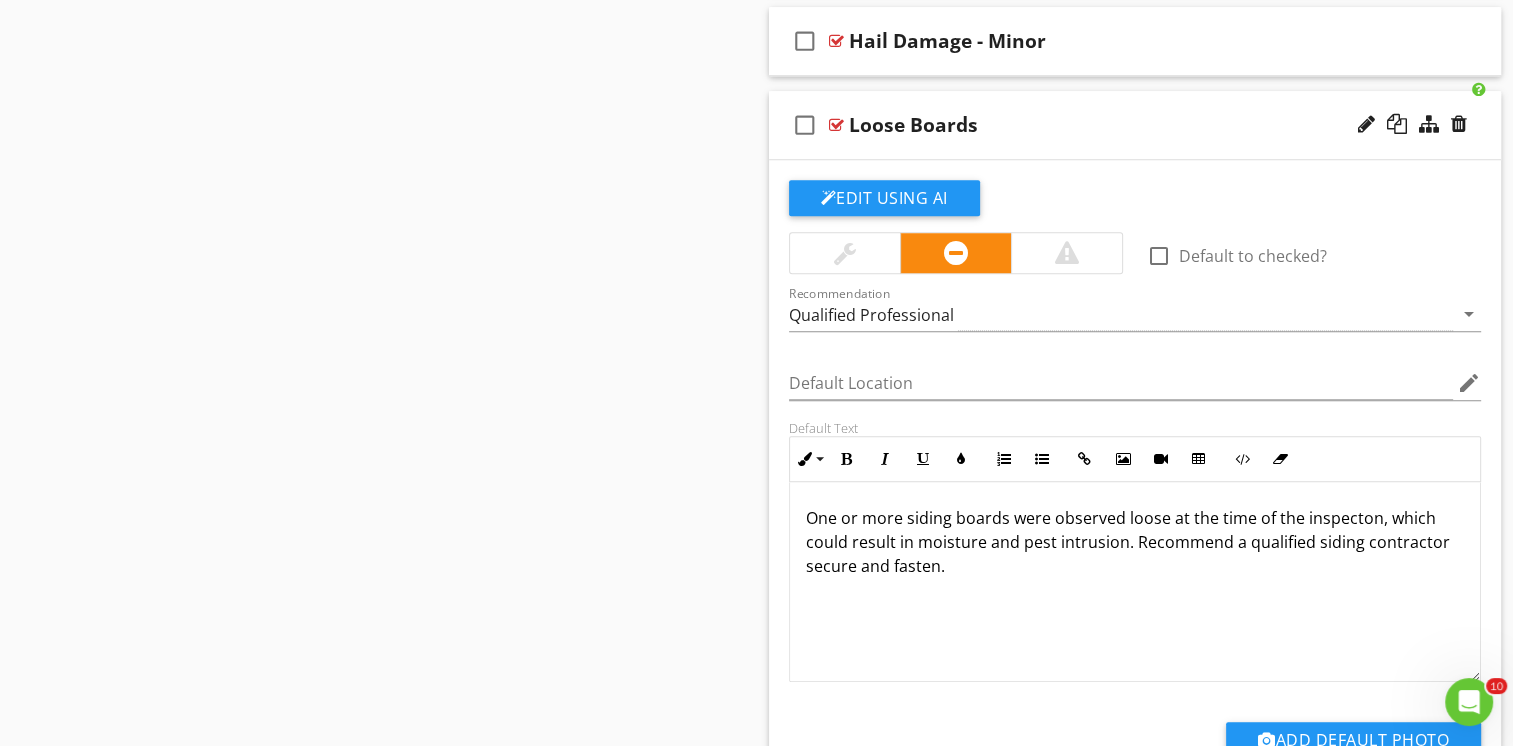click on "One or more siding boards were observed loose at the time of the inspecton, which could result in moisture and pest intrusion. Recommend a qualified siding contractor secure and fasten." at bounding box center (1135, 542) 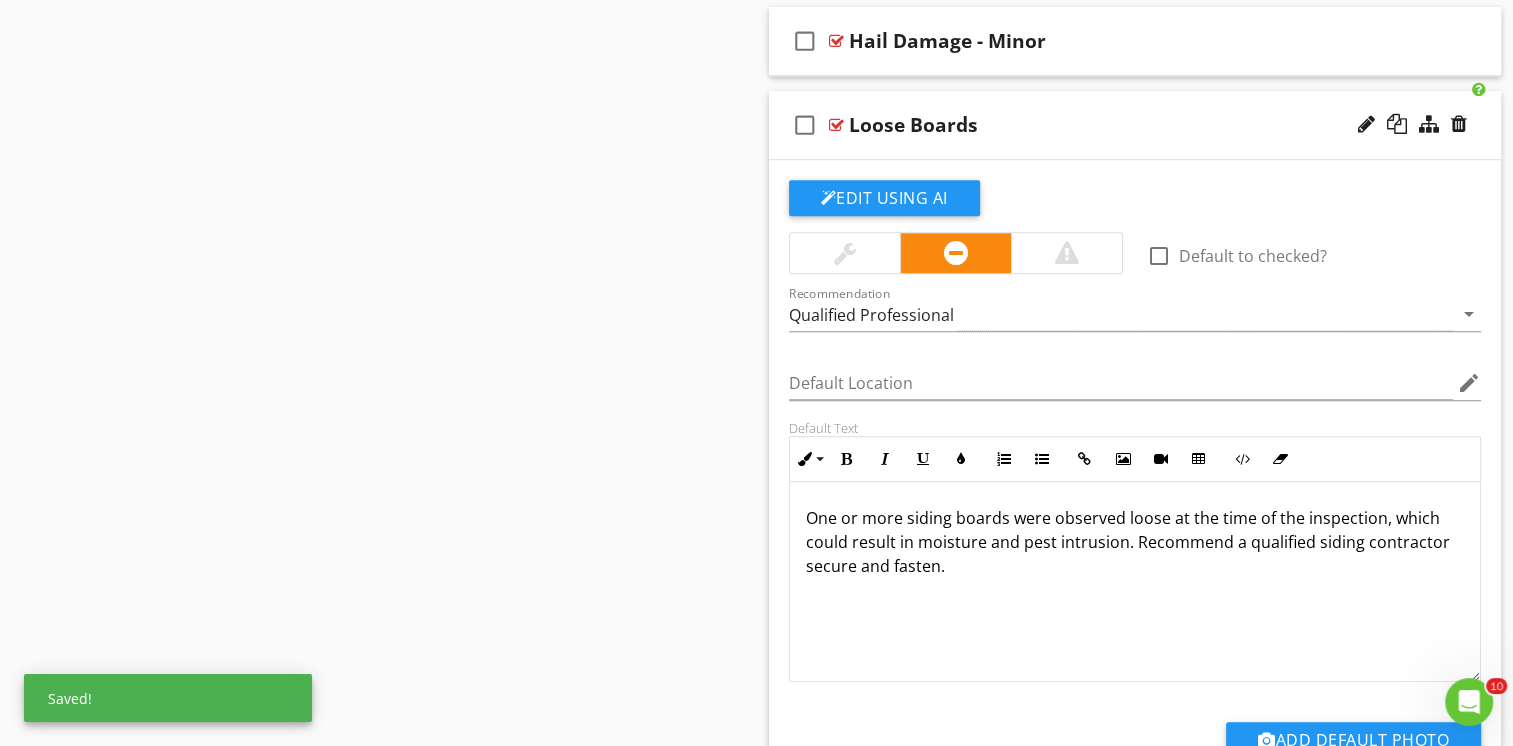 click on "One or more siding boards were observed loose at the time of the inspection, which could result in moisture and pest intrusion. Recommend a qualified siding contractor secure and fasten." at bounding box center [1135, 542] 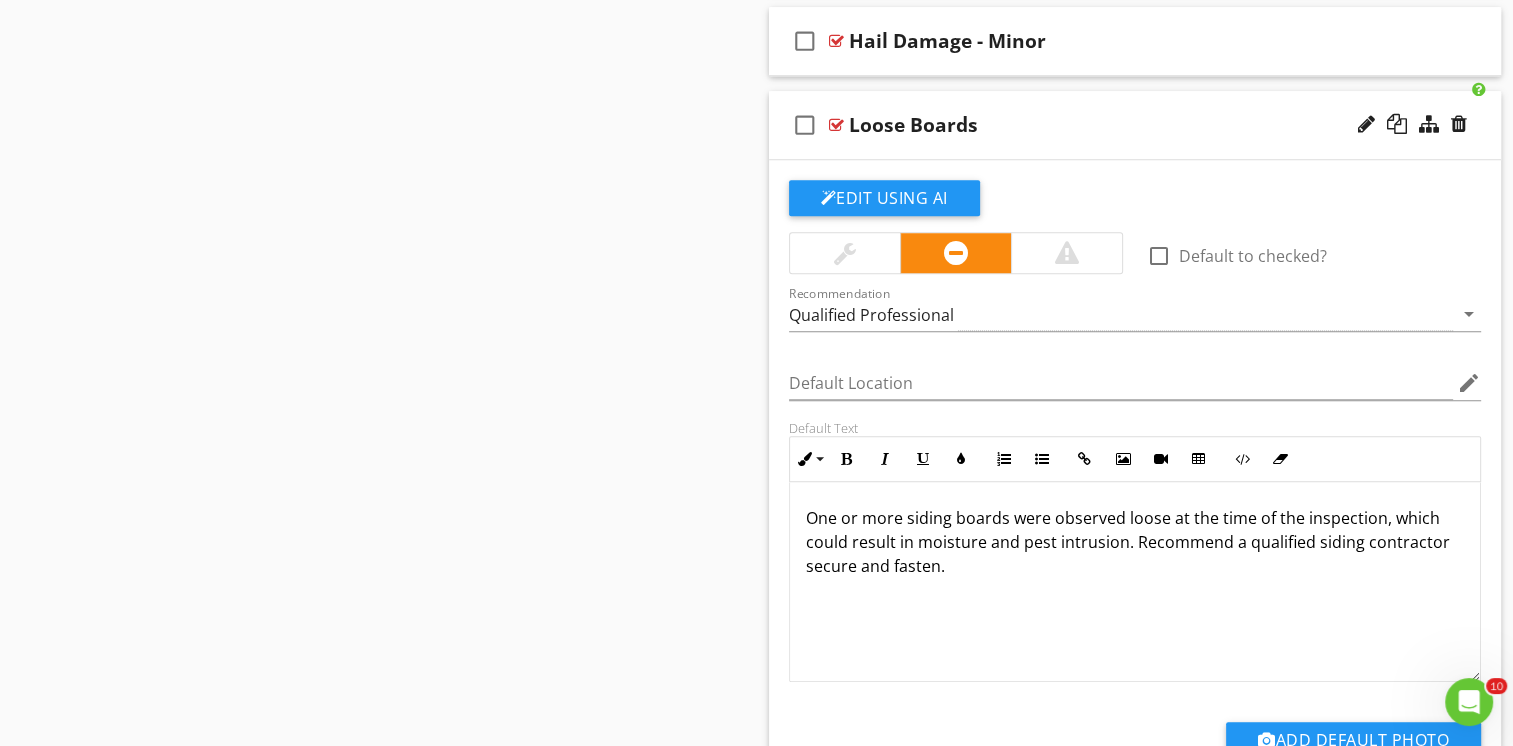 click on "One or more siding boards were observed loose at the time of the inspection, which could result in moisture and pest intrusion. Recommend a qualified siding contractor secure and fasten." at bounding box center [1135, 542] 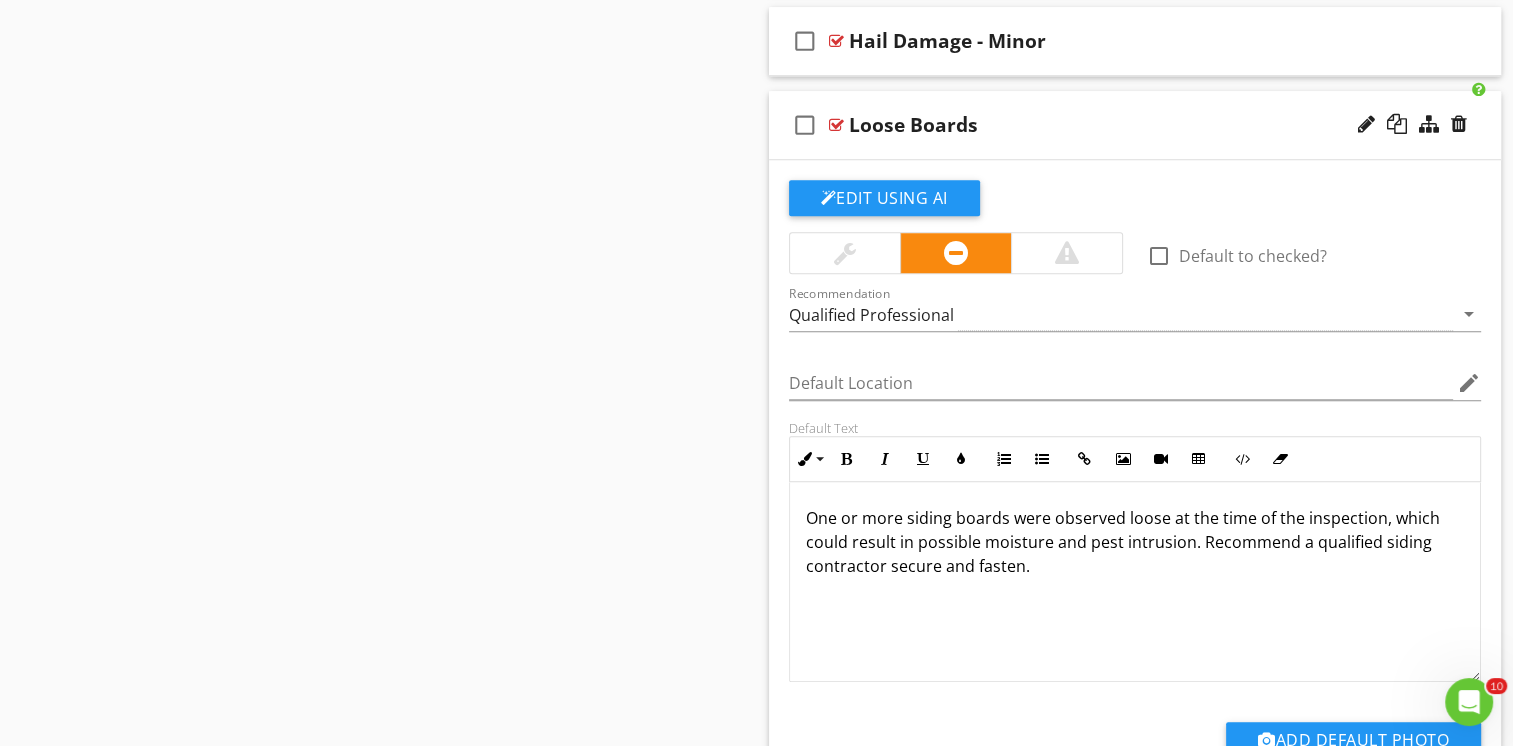 click on "check_box_outline_blank
Loose Boards" at bounding box center [1135, 125] 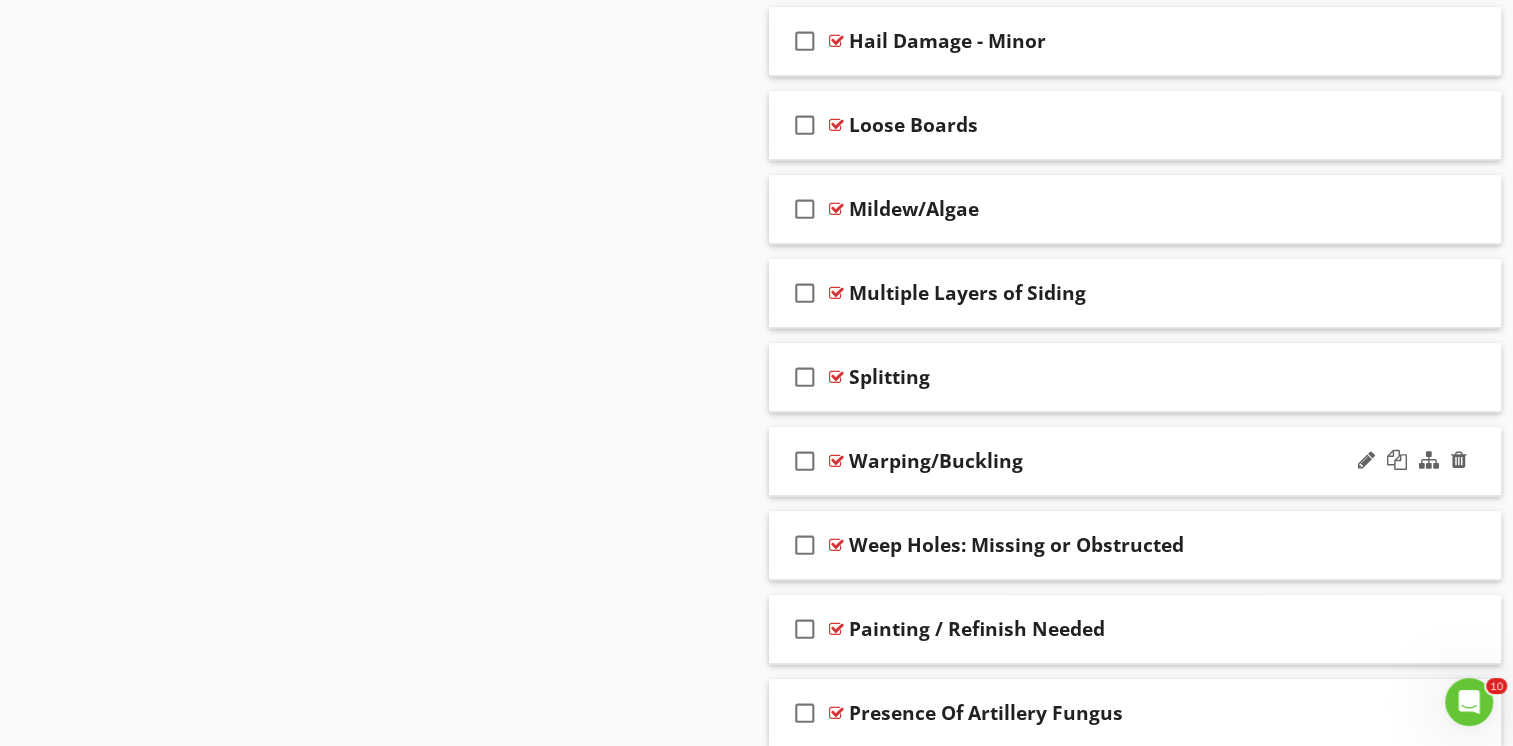 click on "check_box_outline_blank
Warping/Buckling" at bounding box center (1135, 461) 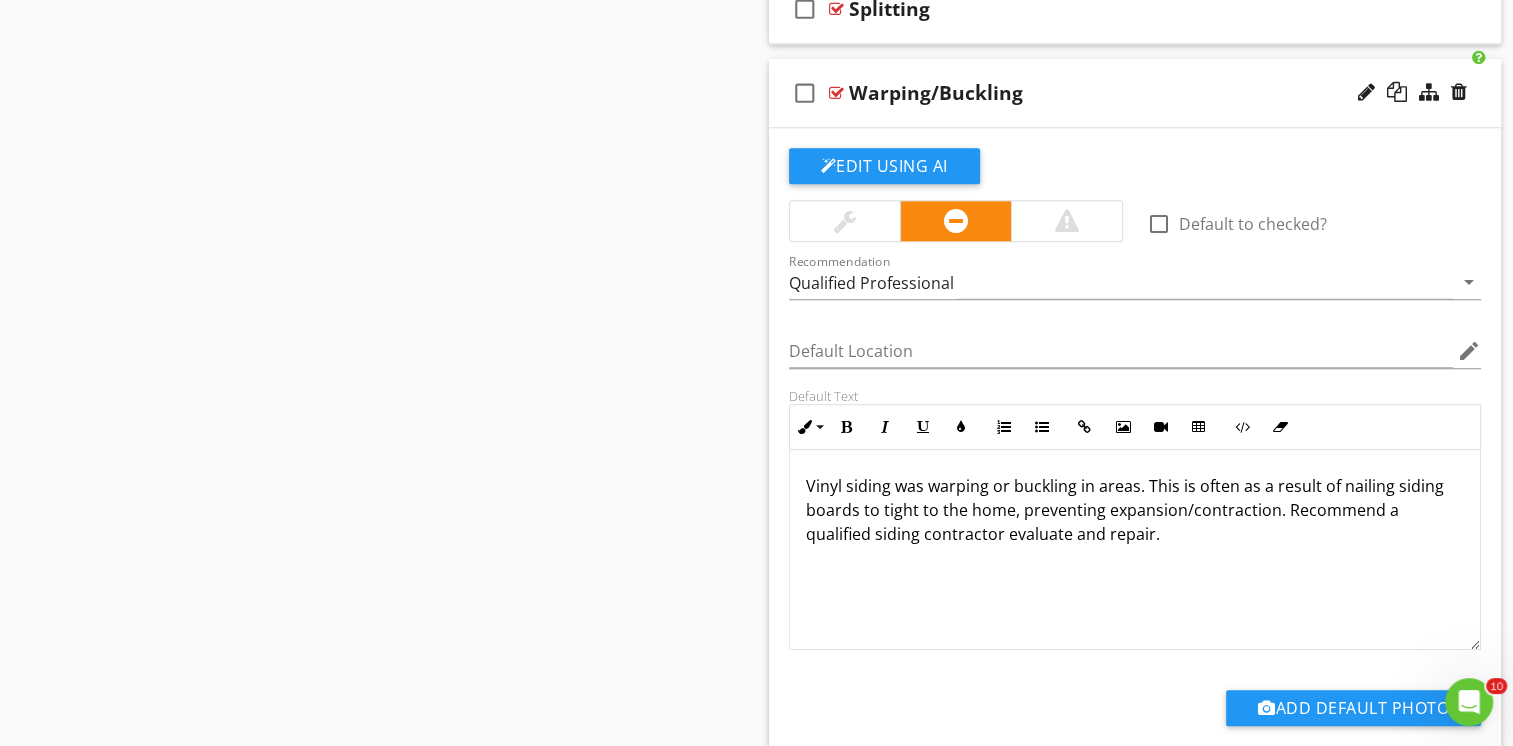 scroll, scrollTop: 2000, scrollLeft: 0, axis: vertical 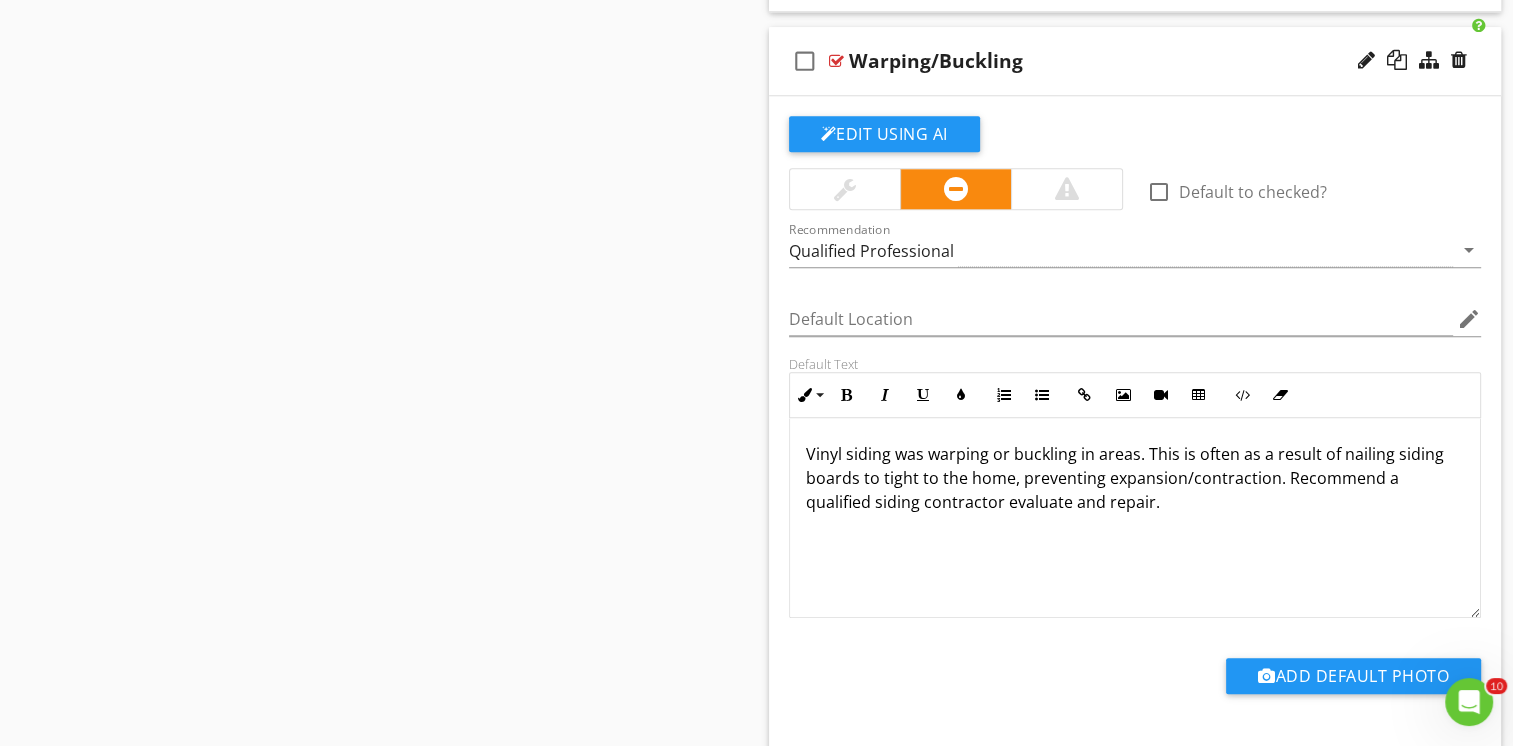 click on "Vinyl siding was warping or buckling in areas. This is often as a result of nailing siding boards to tight to the home, preventing expansion/contraction. Recommend a qualified siding contractor evaluate and repair." at bounding box center (1135, 478) 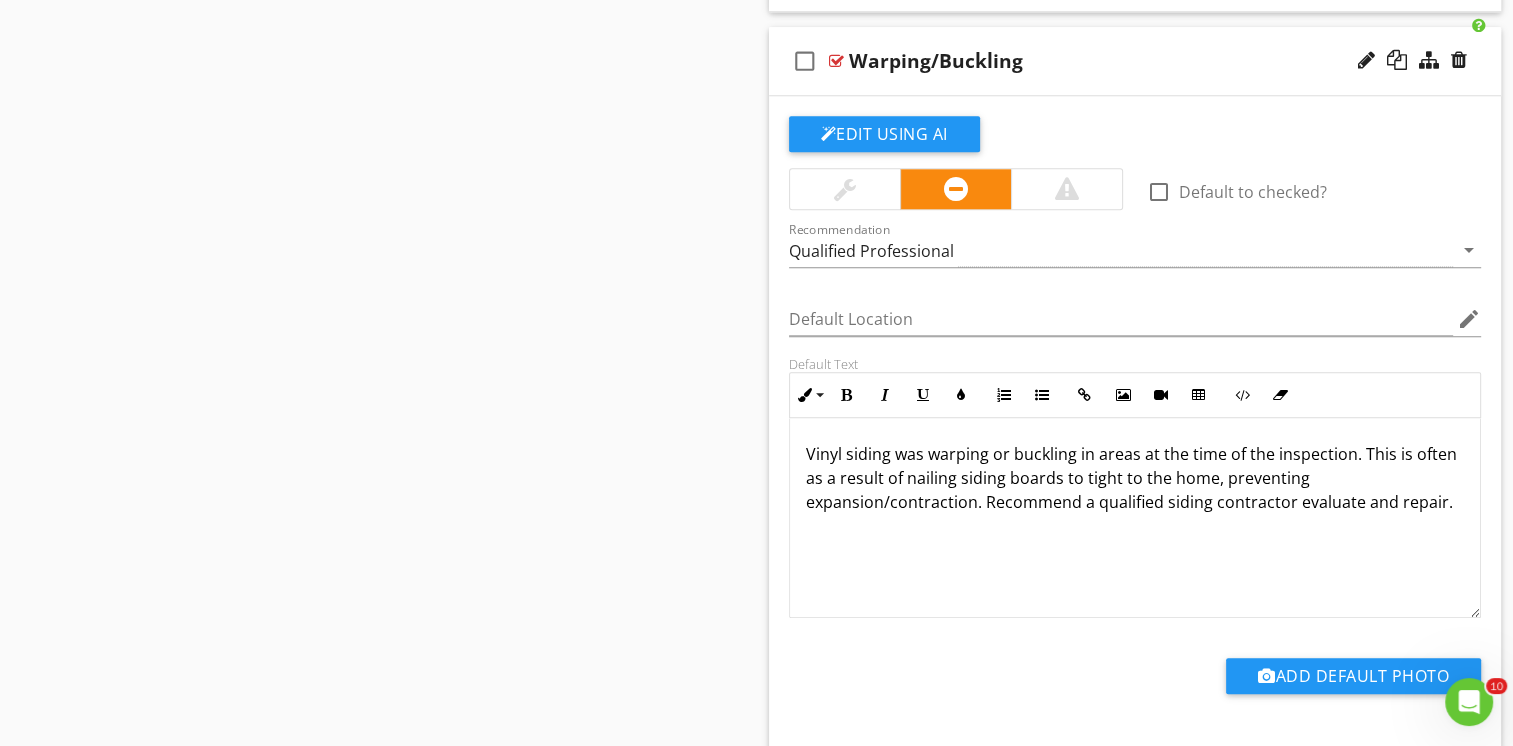click on "check_box_outline_blank
Warping/Buckling" at bounding box center [1135, 61] 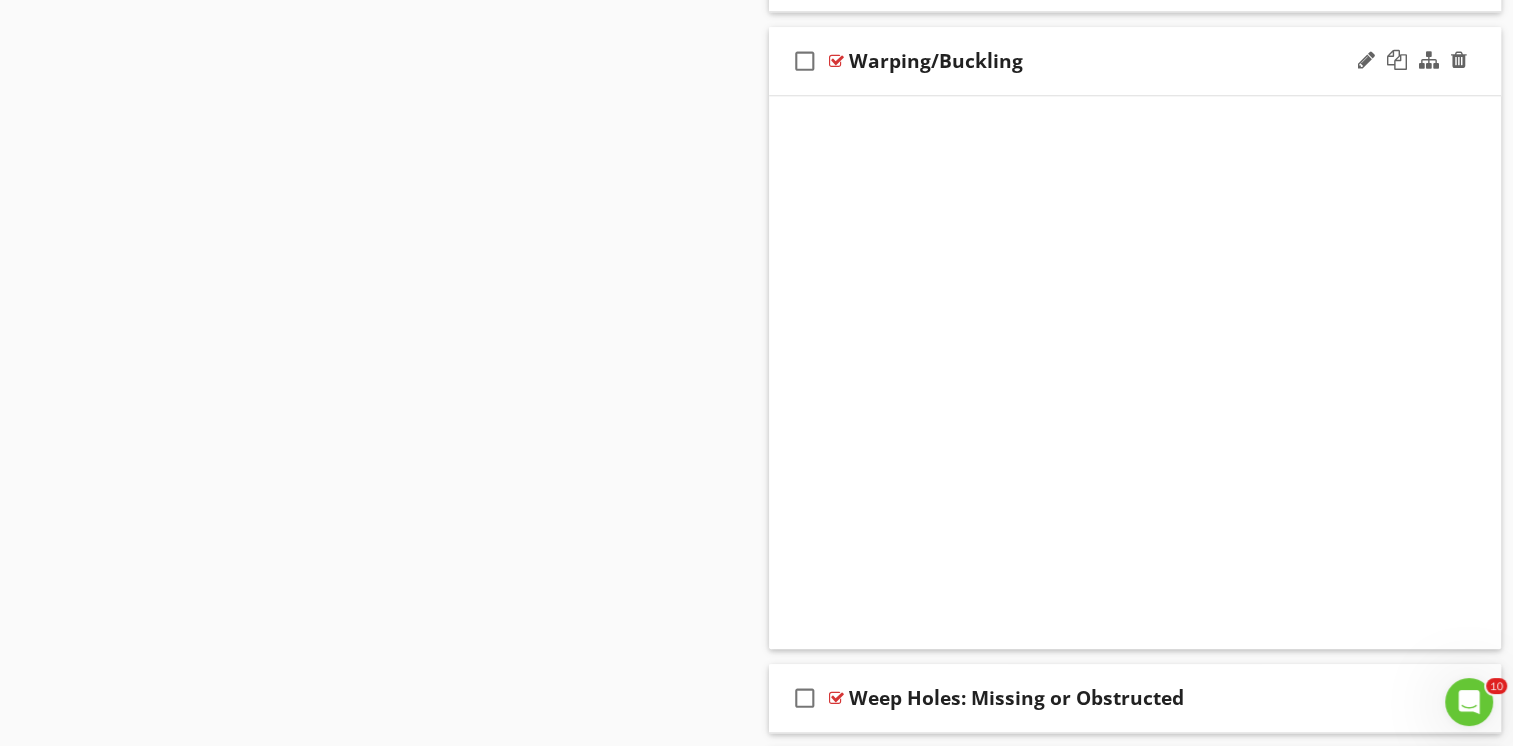 scroll, scrollTop: 1682, scrollLeft: 0, axis: vertical 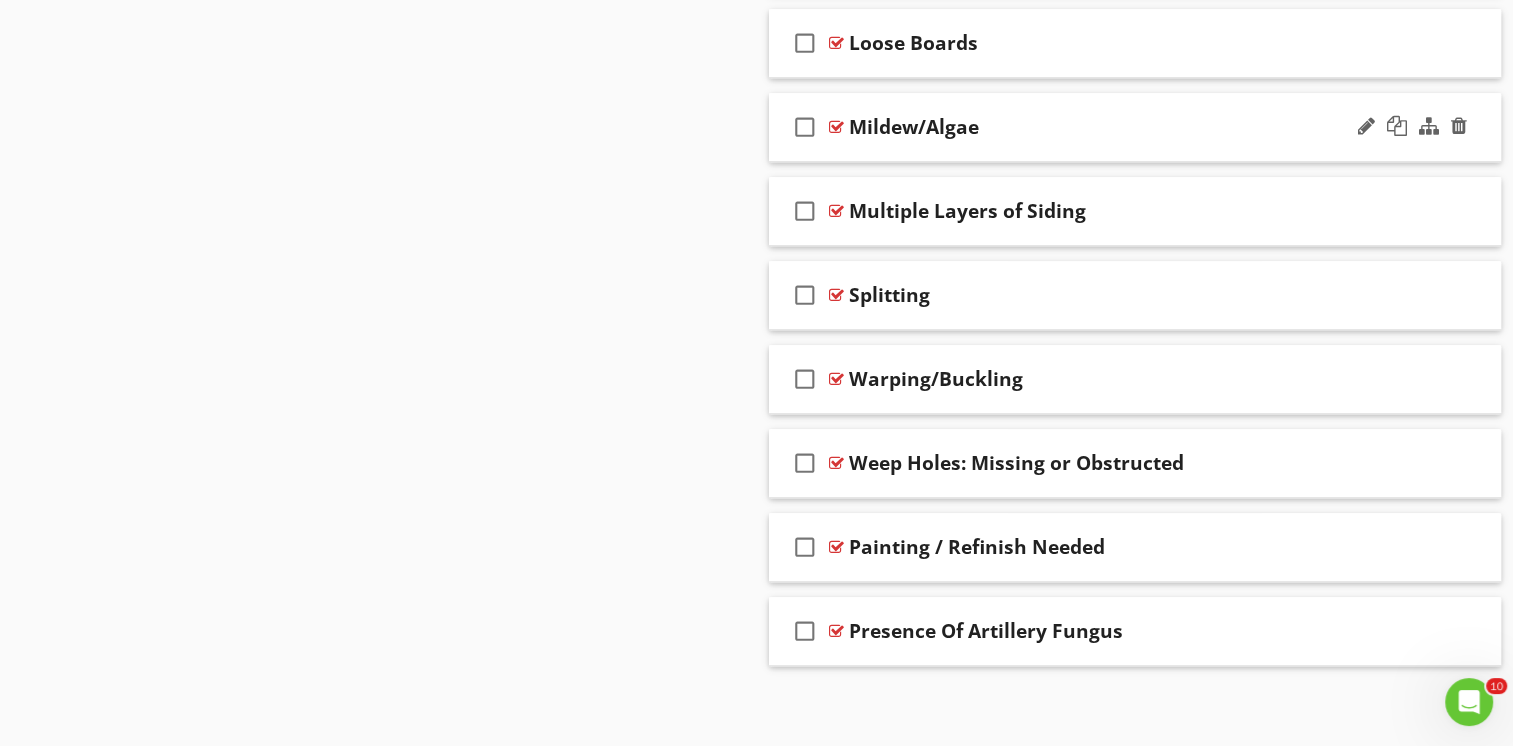 click on "check_box_outline_blank
Mildew/Algae" at bounding box center [1135, 127] 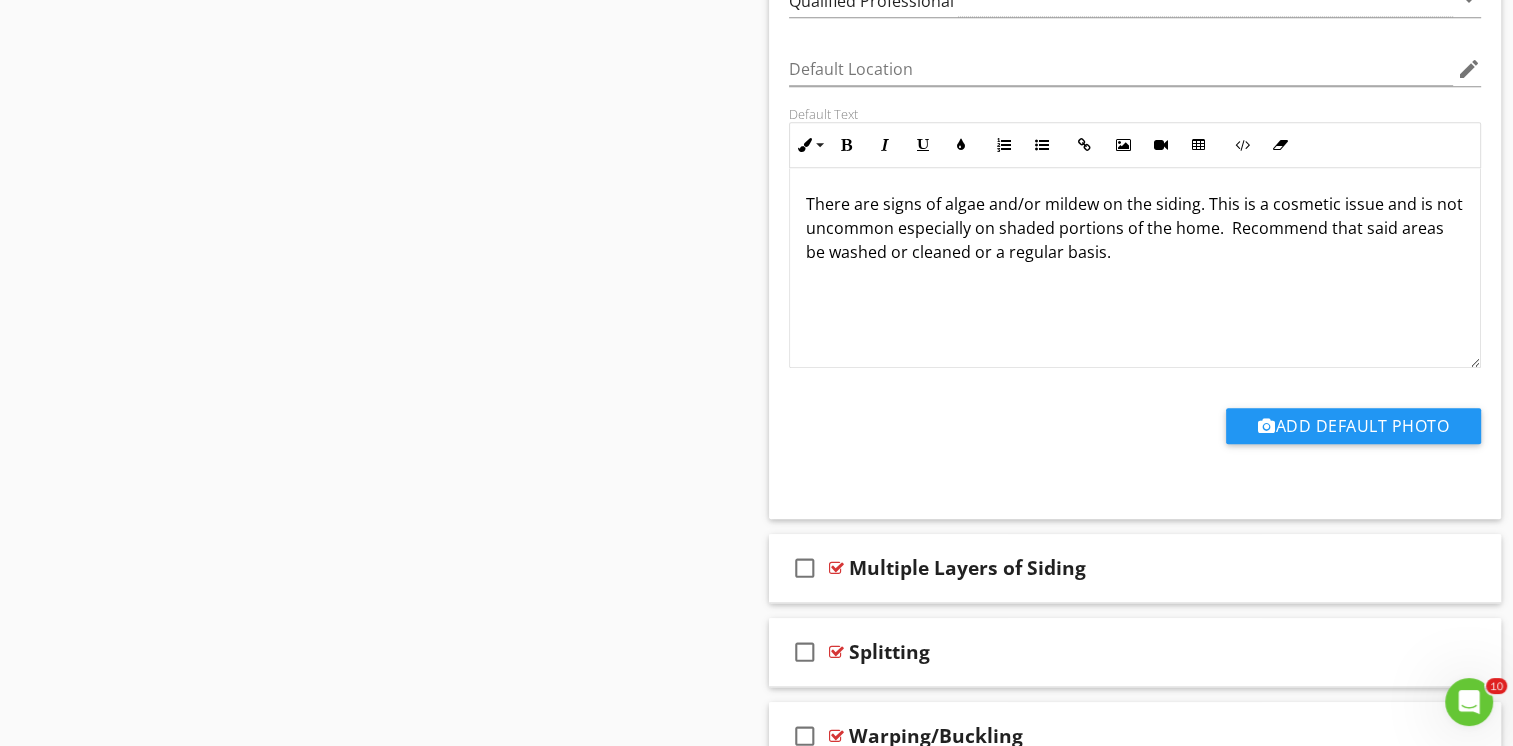 scroll, scrollTop: 1935, scrollLeft: 0, axis: vertical 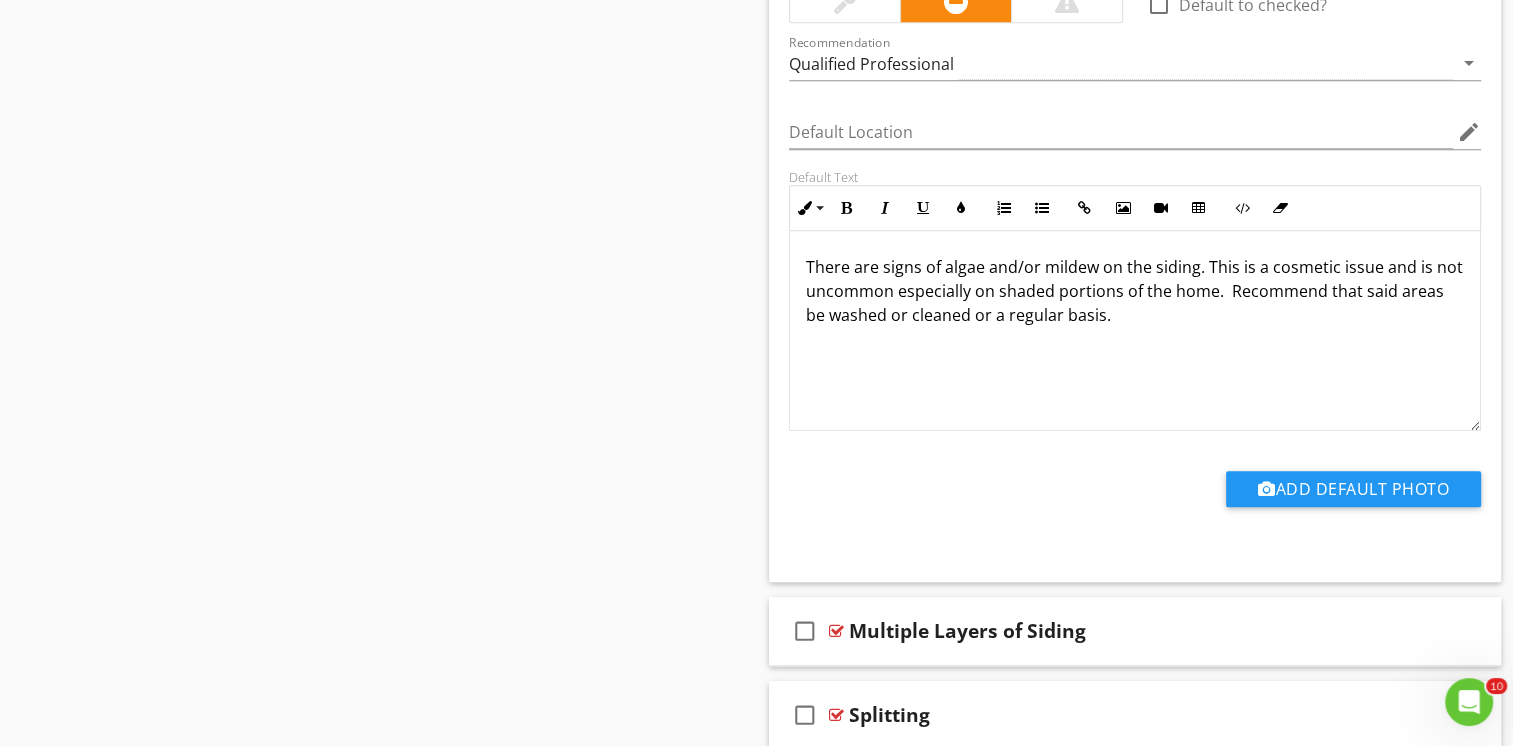 click on "There are signs of algae and/or mildew on the siding. This is a cosmetic issue and is not uncommon especially on shaded portions of the home.  Recommend that said areas be washed or cleaned or a regular basis." at bounding box center (1135, 291) 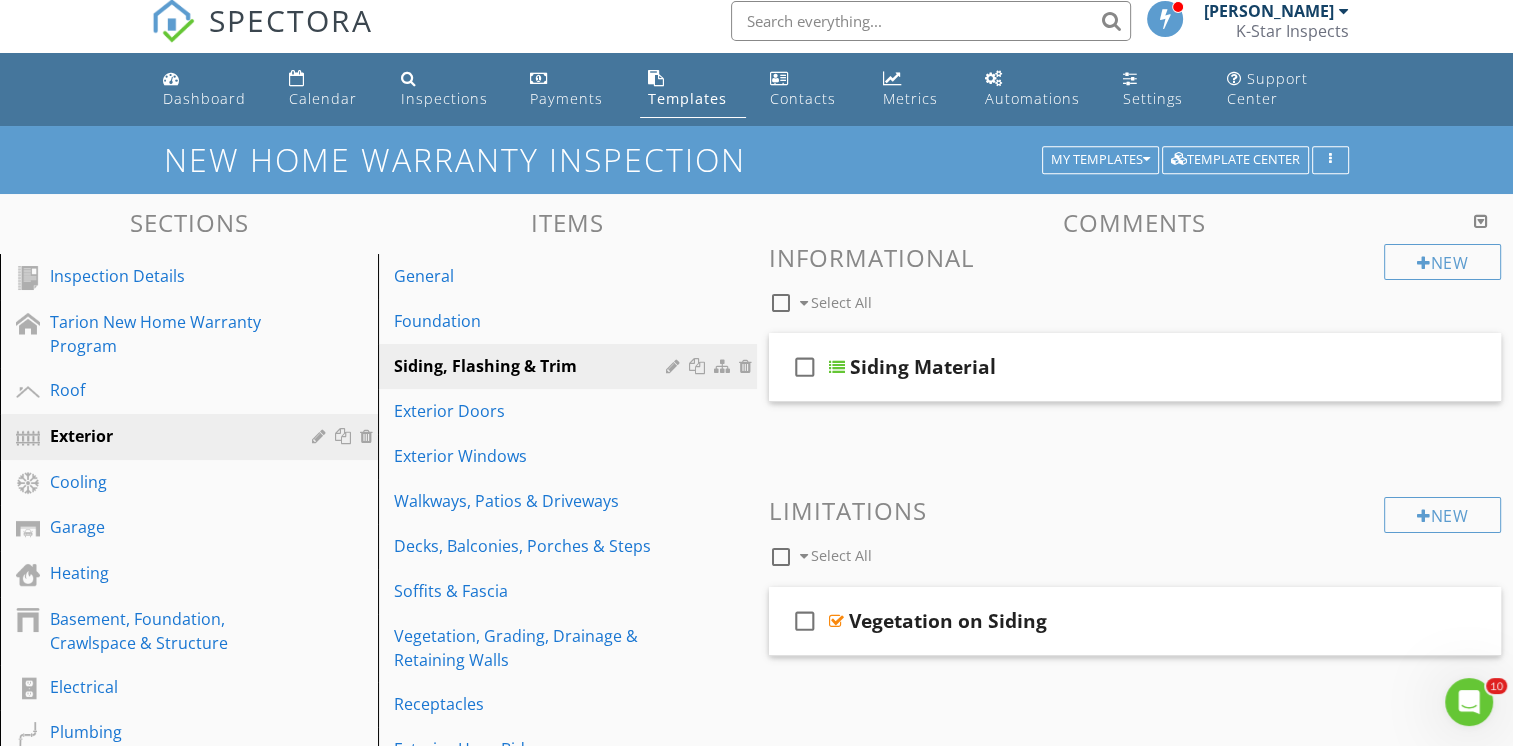 scroll, scrollTop: 0, scrollLeft: 0, axis: both 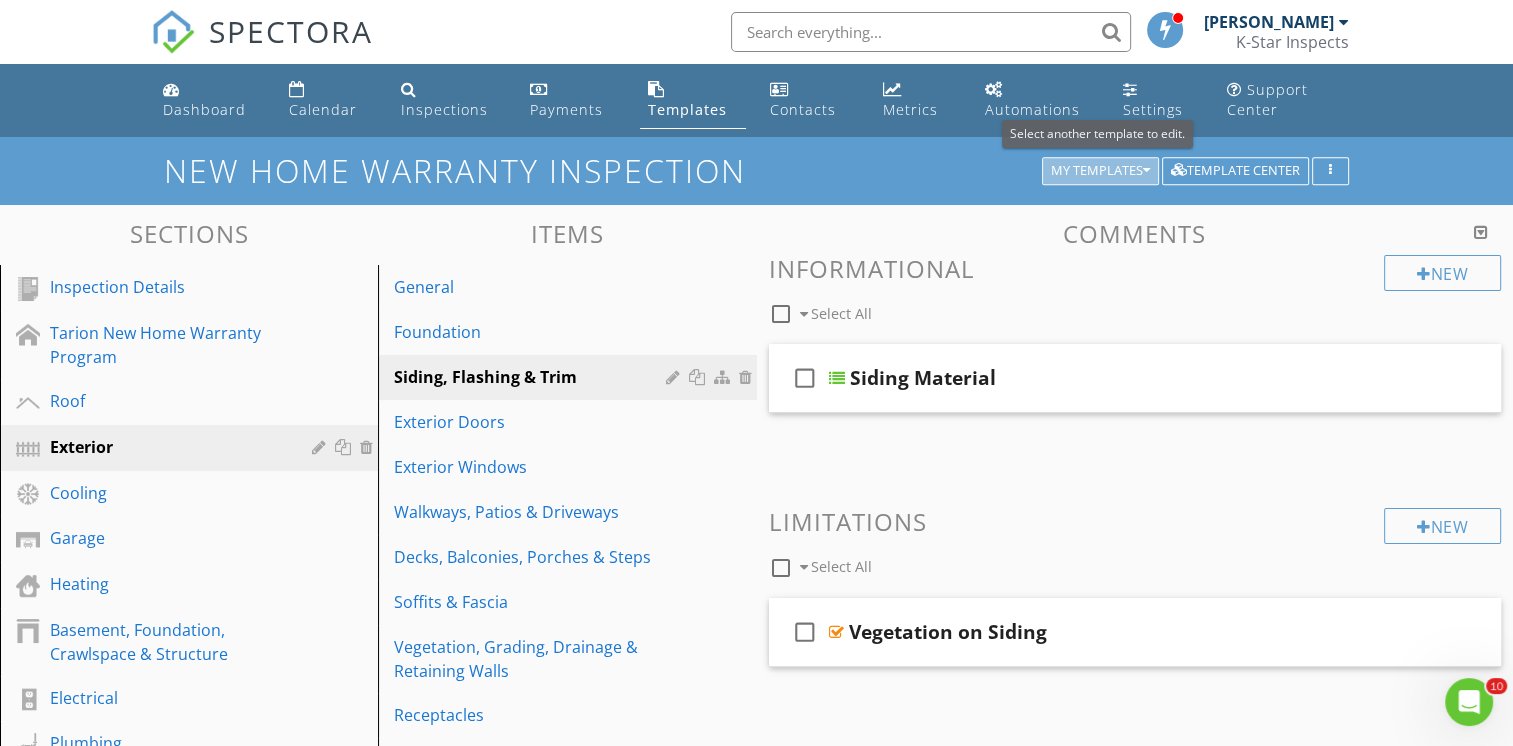 click at bounding box center (1146, 171) 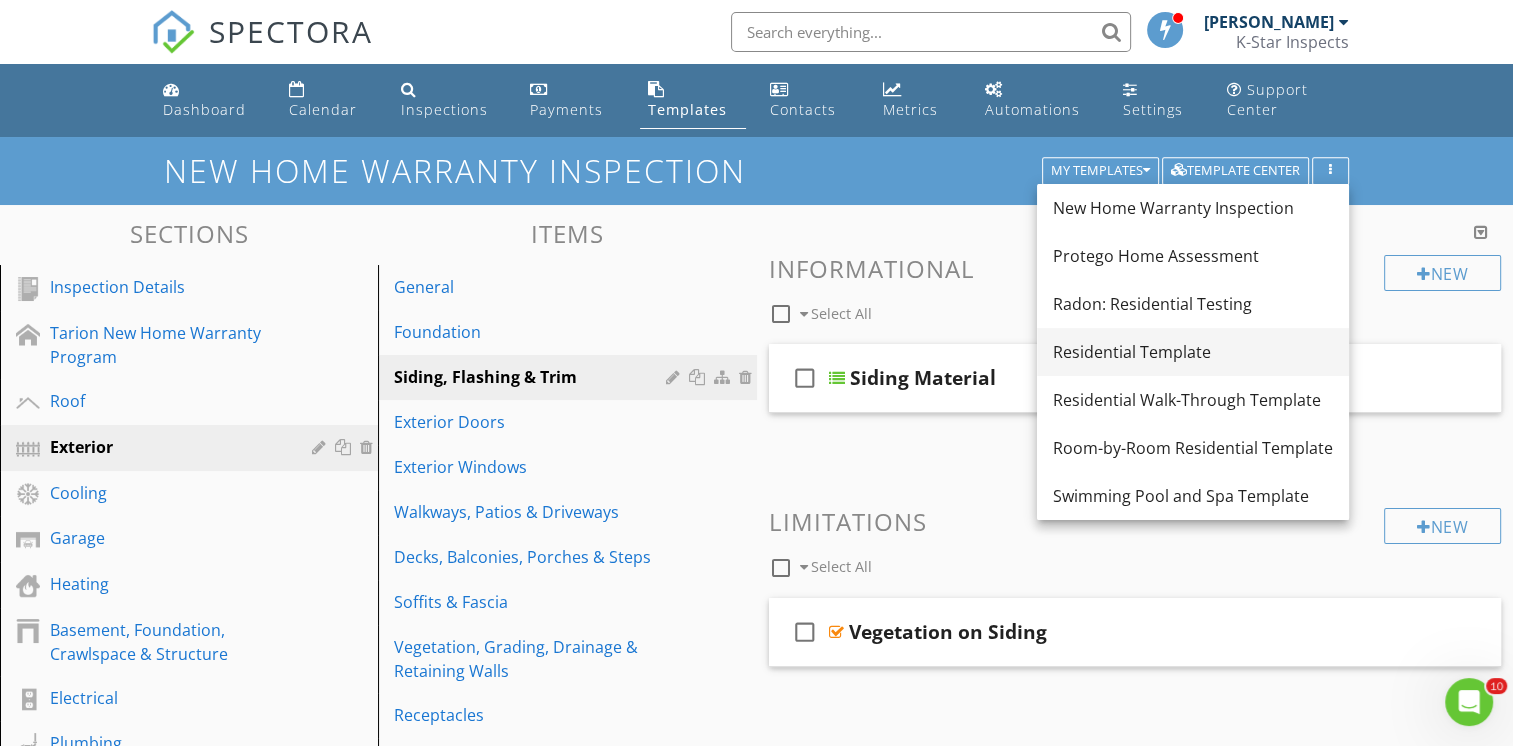 click on "Residential Template" at bounding box center [1193, 352] 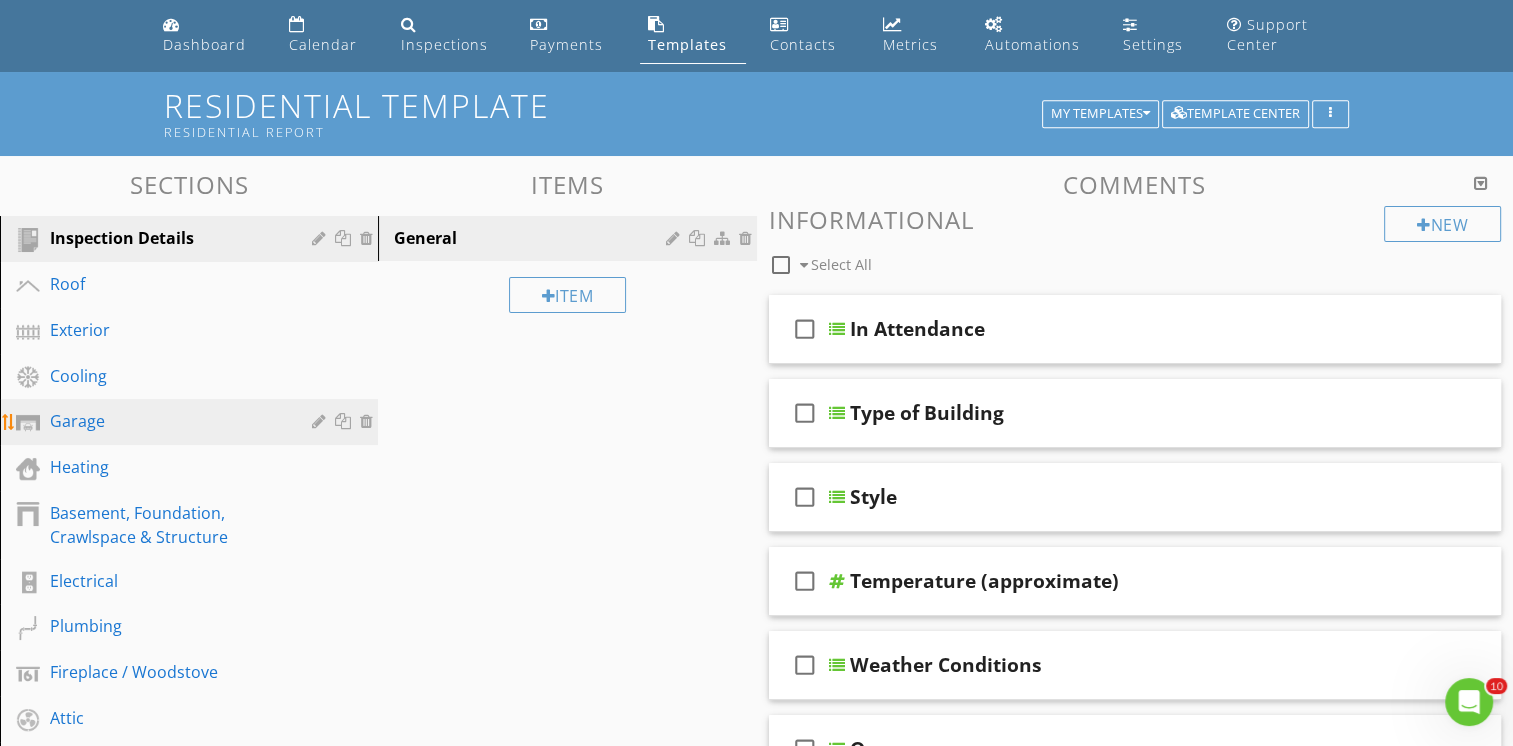 scroll, scrollTop: 100, scrollLeft: 0, axis: vertical 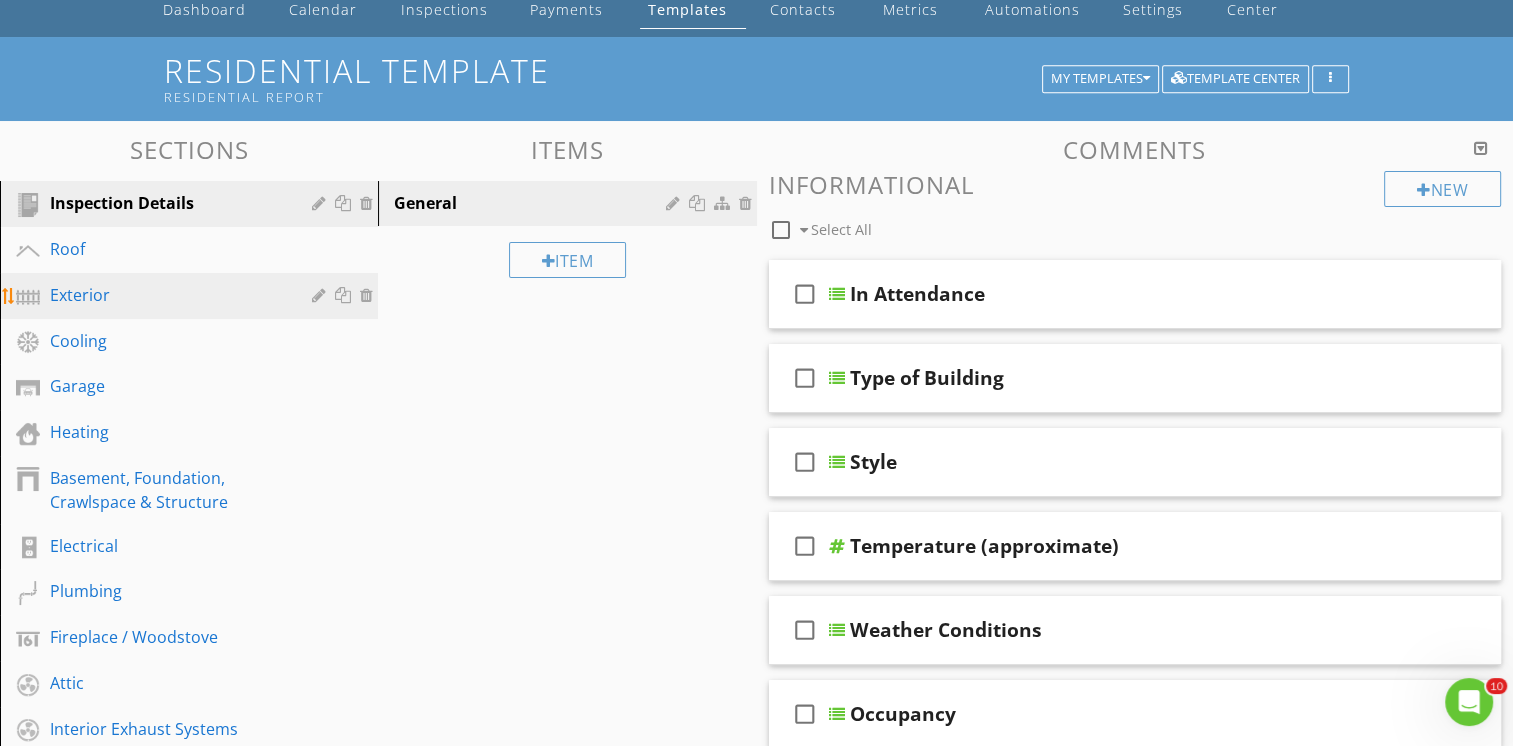 click on "Exterior" at bounding box center (166, 295) 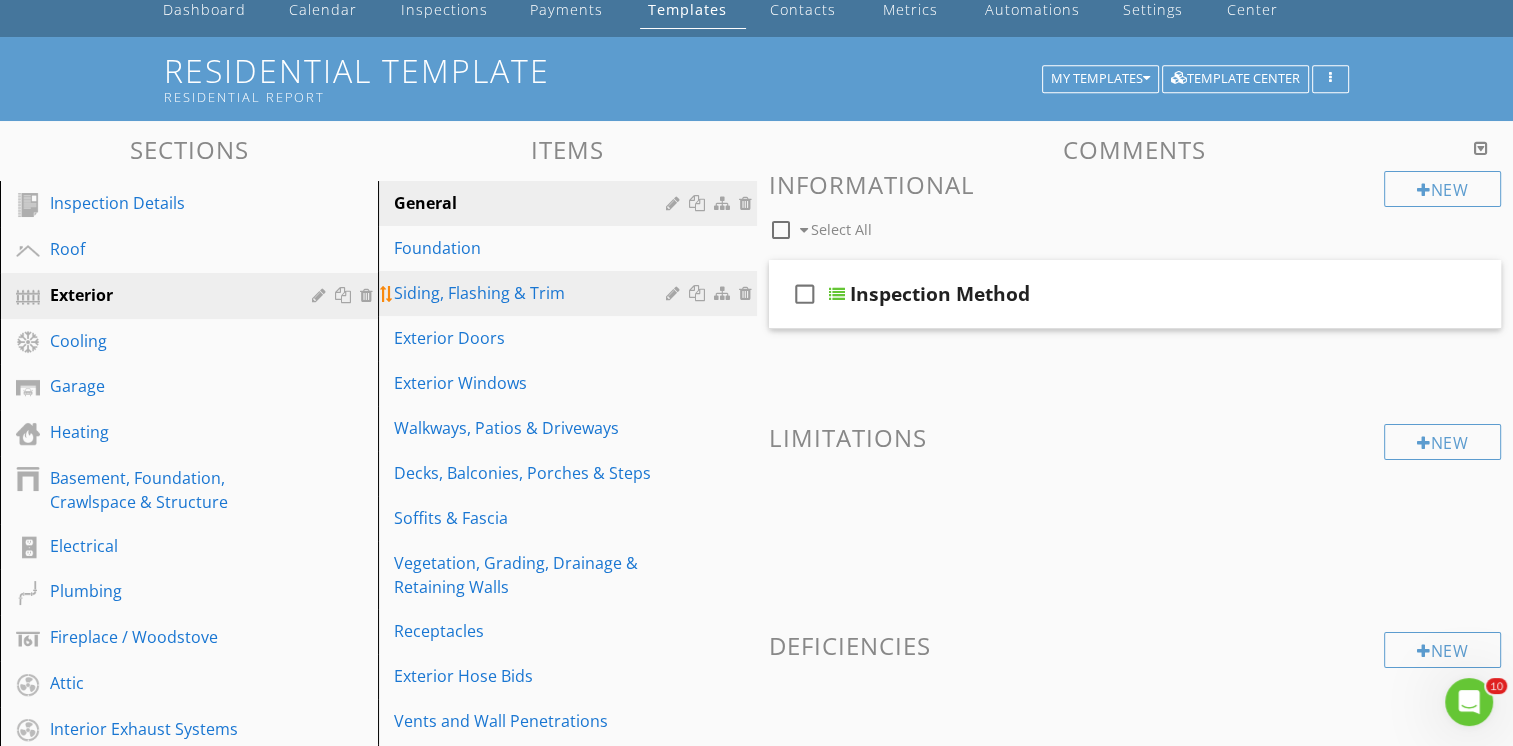click on "Siding, Flashing & Trim" at bounding box center (532, 293) 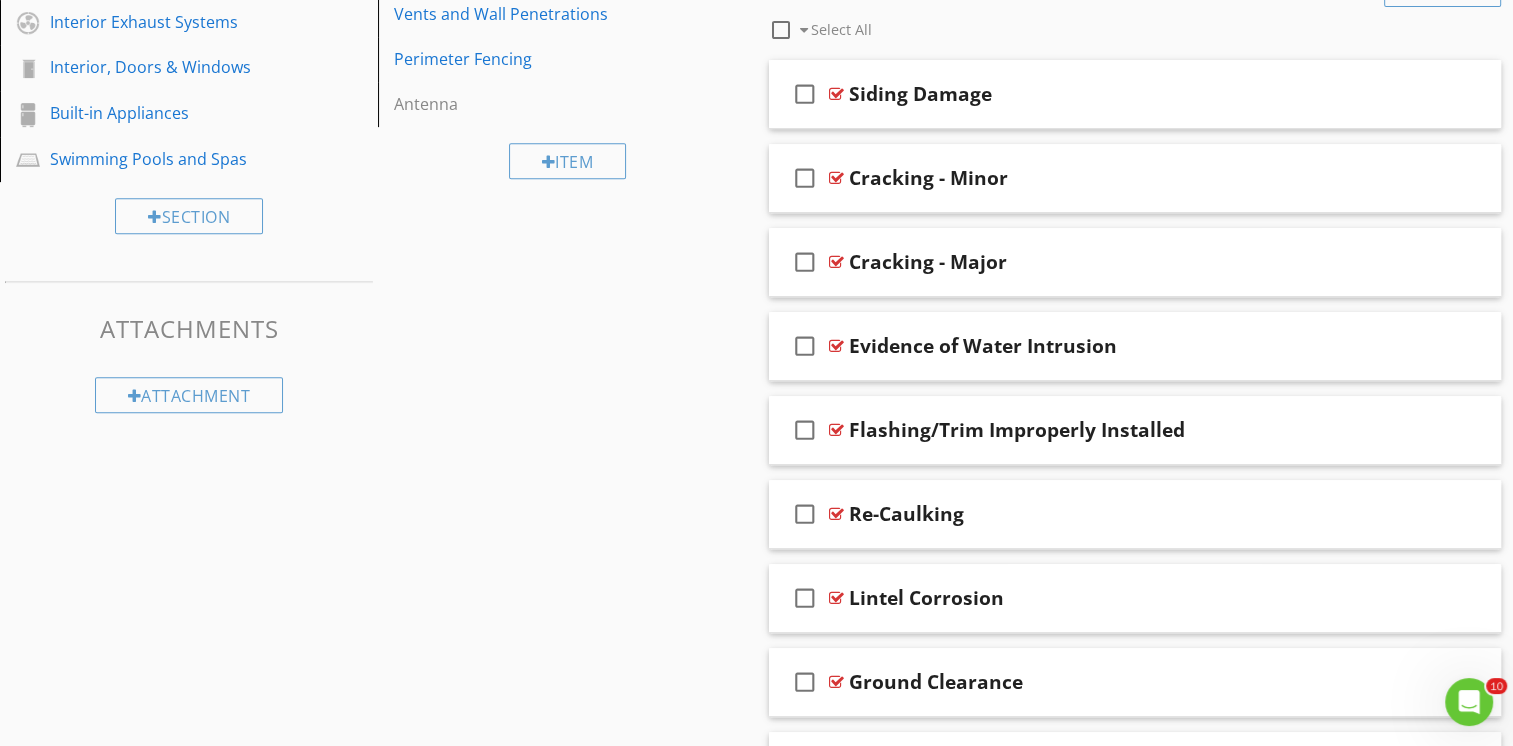 scroll, scrollTop: 900, scrollLeft: 0, axis: vertical 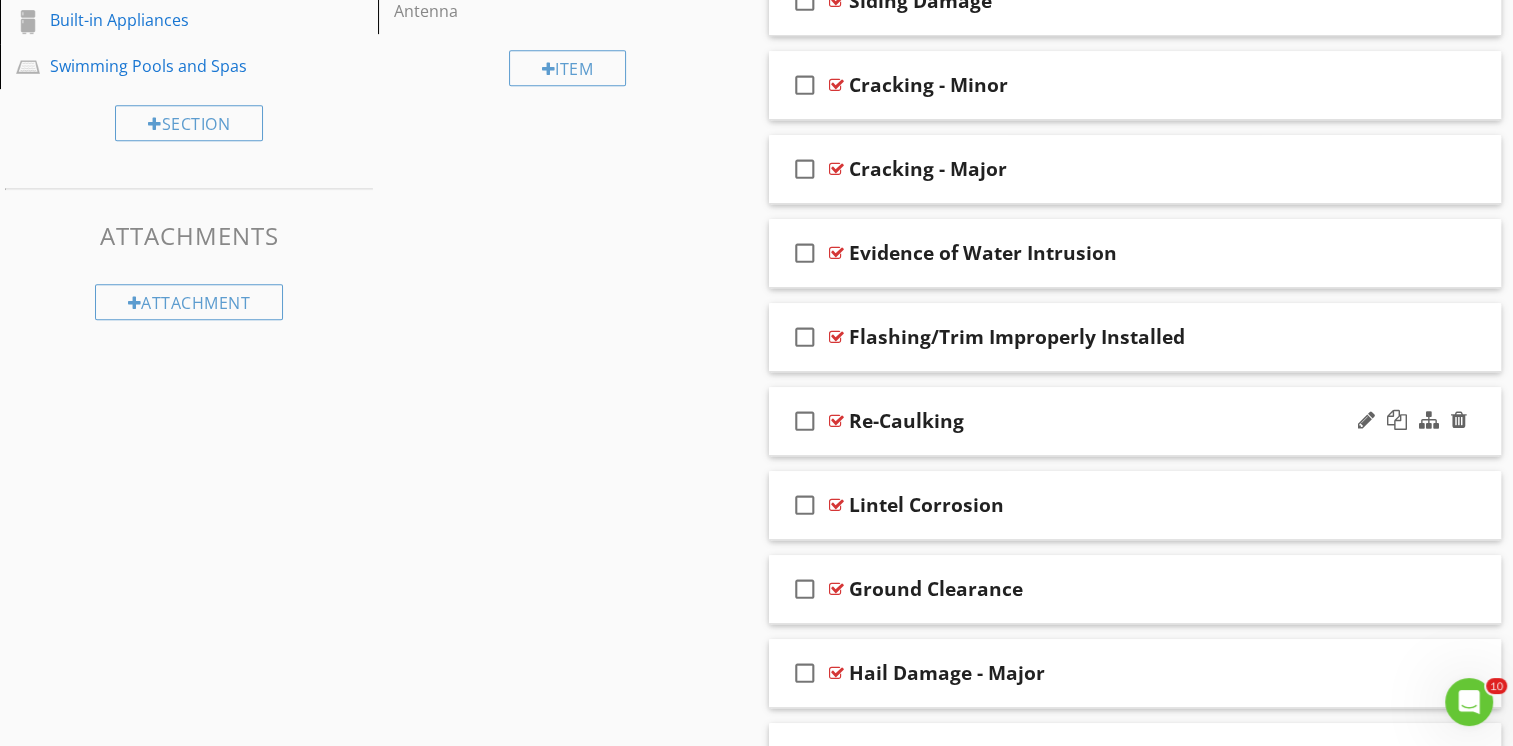 click on "check_box_outline_blank
Re-Caulking" at bounding box center (1135, 421) 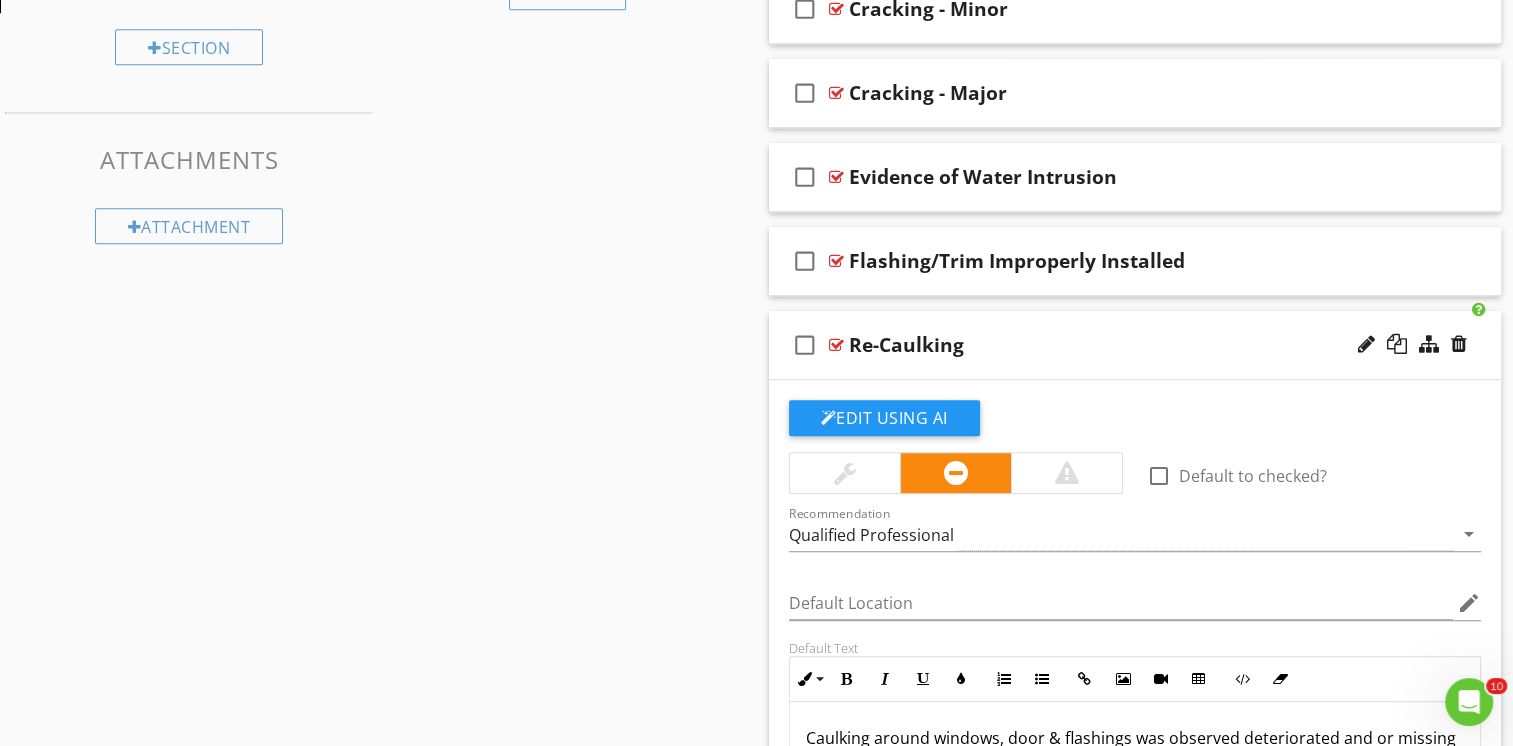 scroll, scrollTop: 1100, scrollLeft: 0, axis: vertical 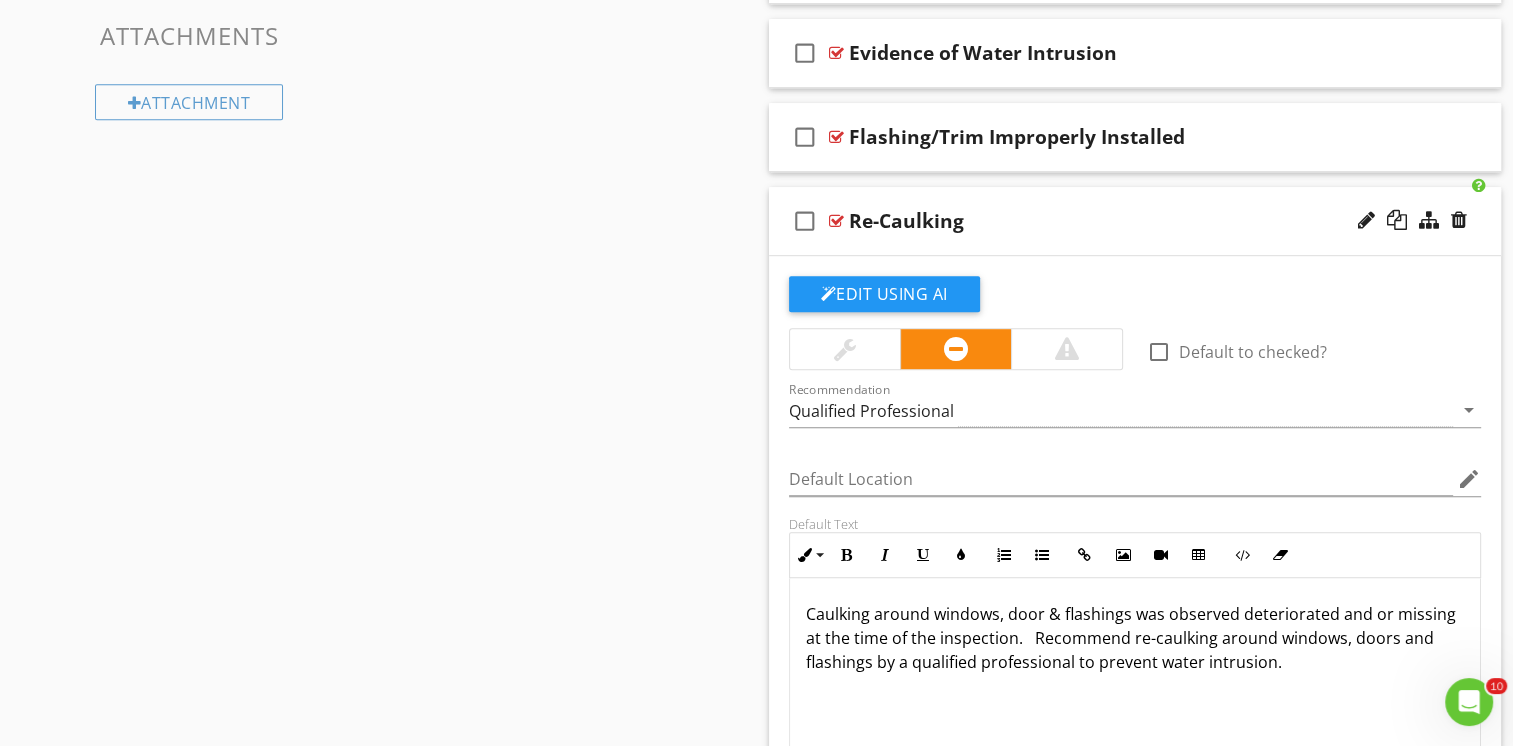 click on "check_box_outline_blank
Re-Caulking" at bounding box center [1135, 221] 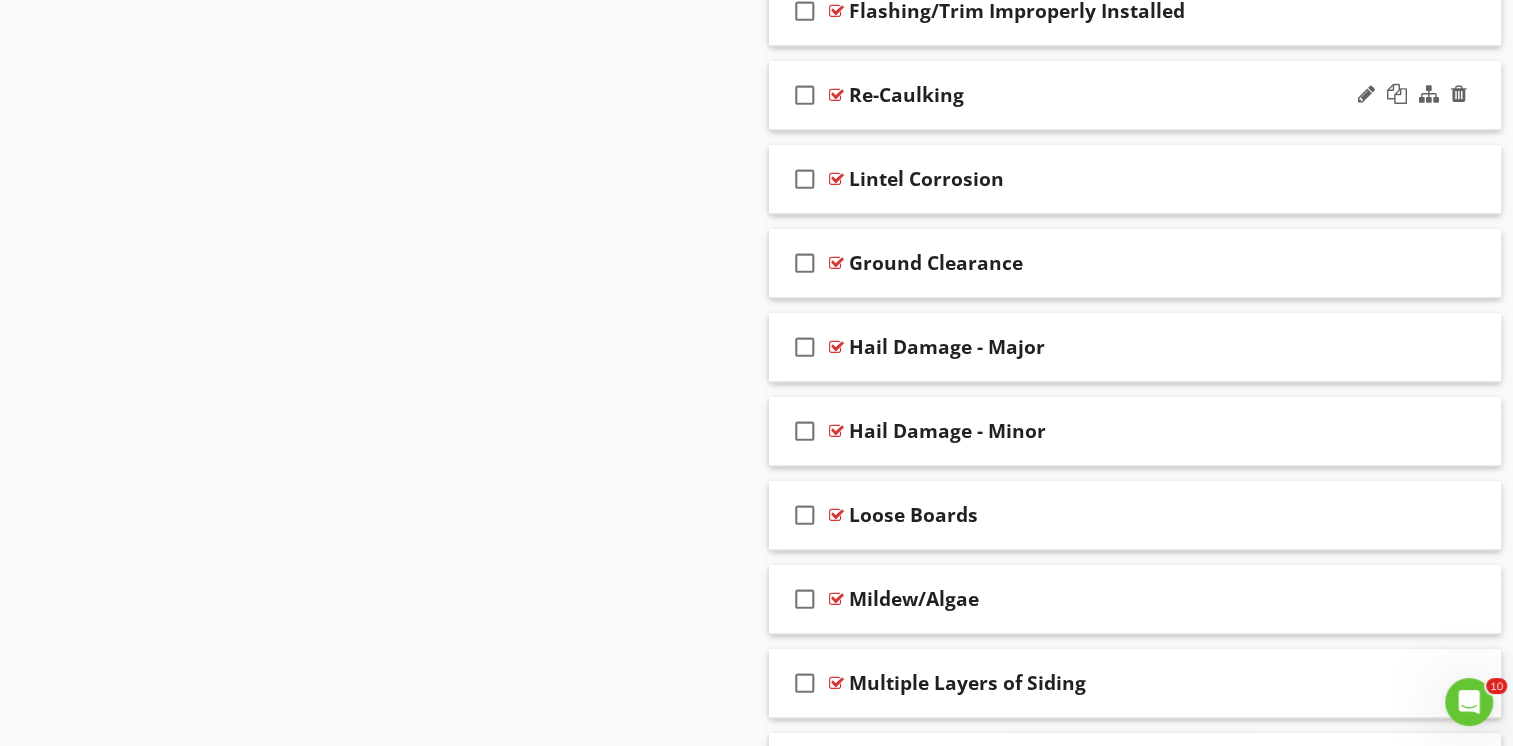 scroll, scrollTop: 1300, scrollLeft: 0, axis: vertical 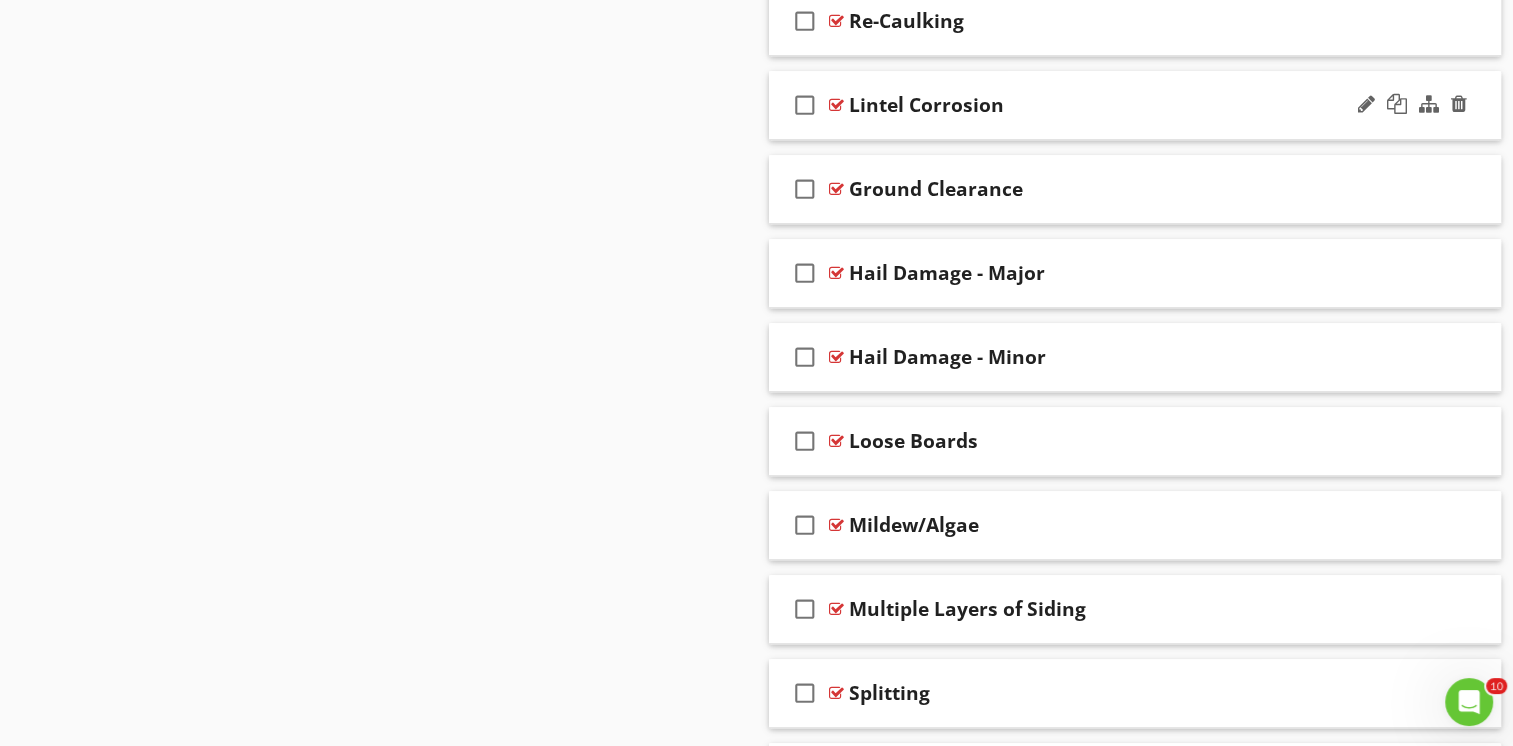click on "check_box_outline_blank
Lintel Corrosion" at bounding box center (1135, 105) 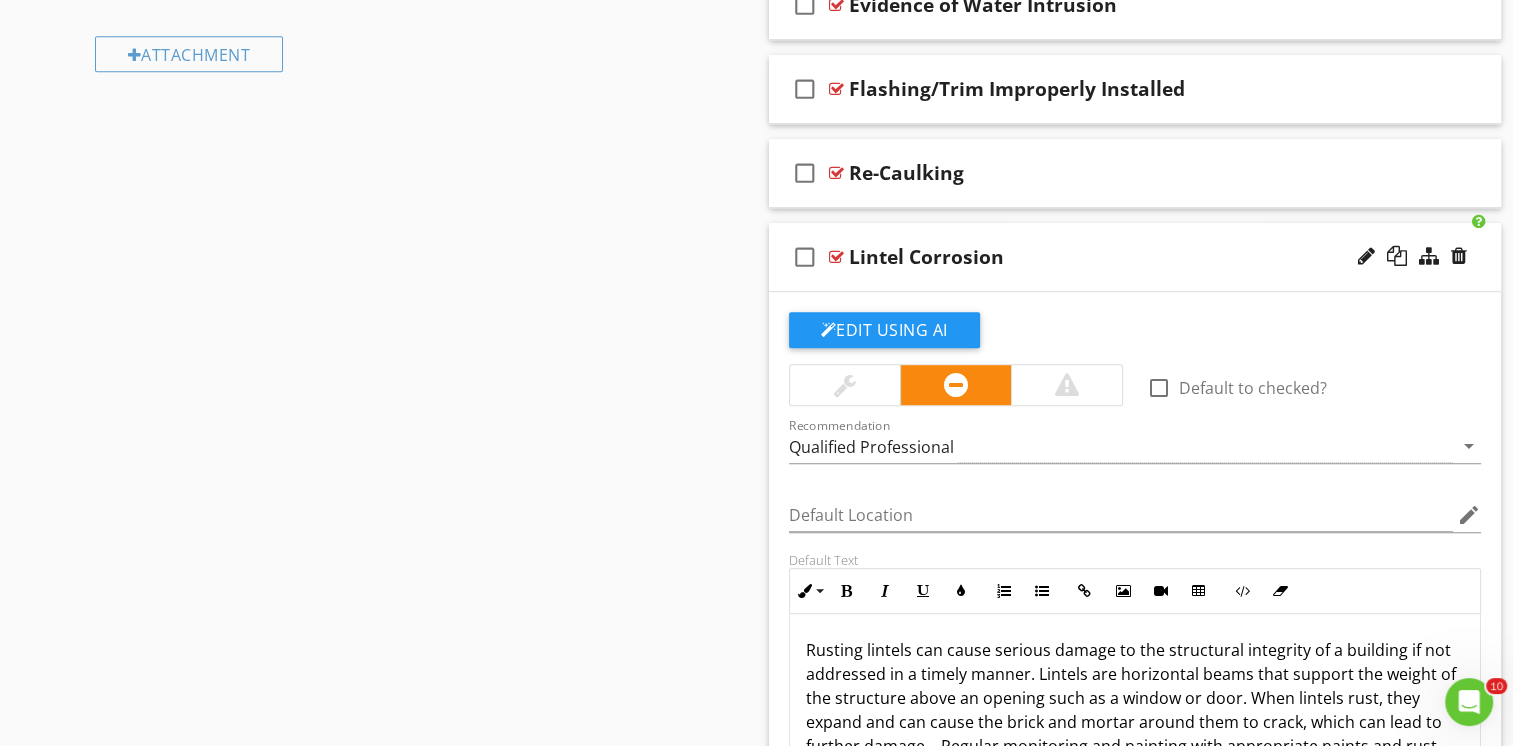 scroll, scrollTop: 1100, scrollLeft: 0, axis: vertical 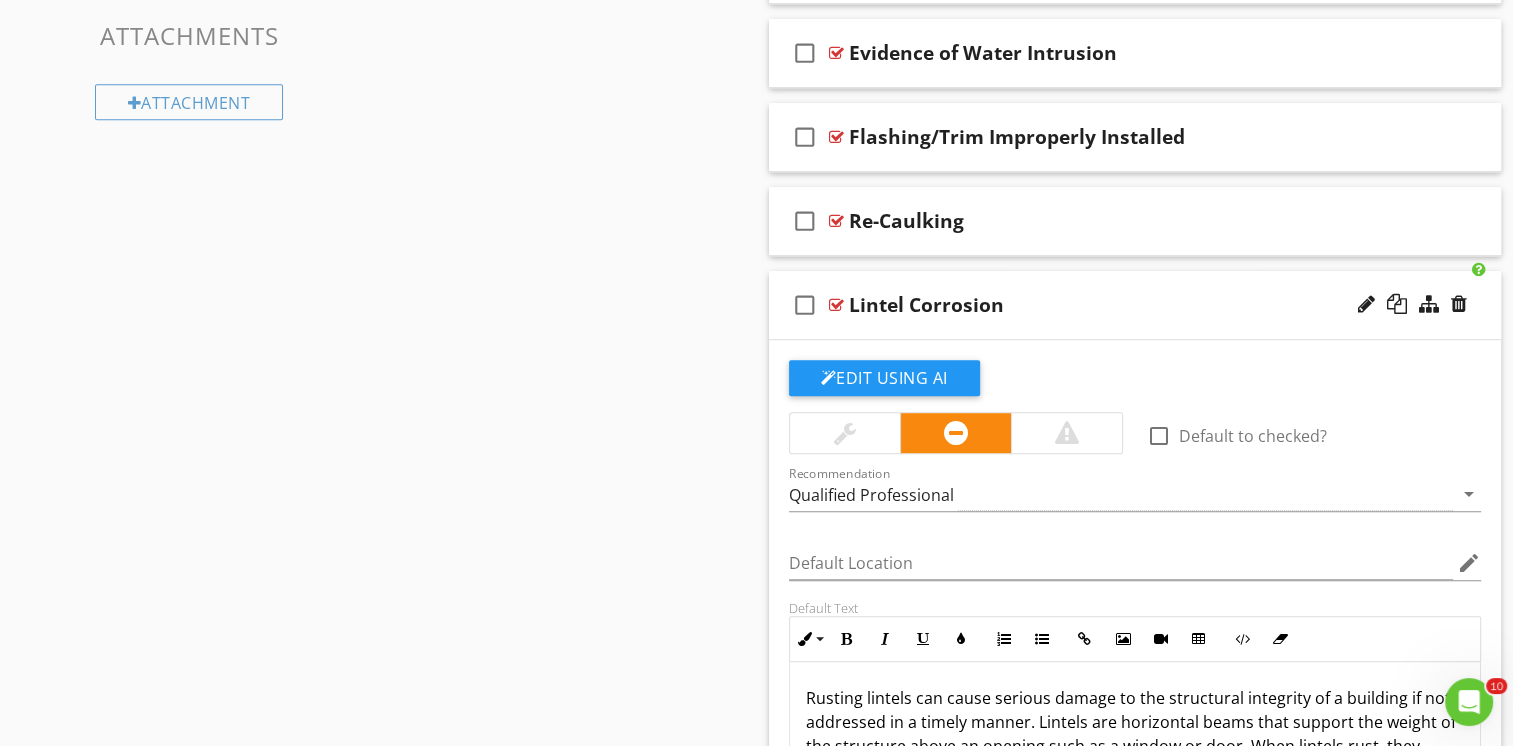click on "check_box_outline_blank
Lintel Corrosion" at bounding box center (1135, 305) 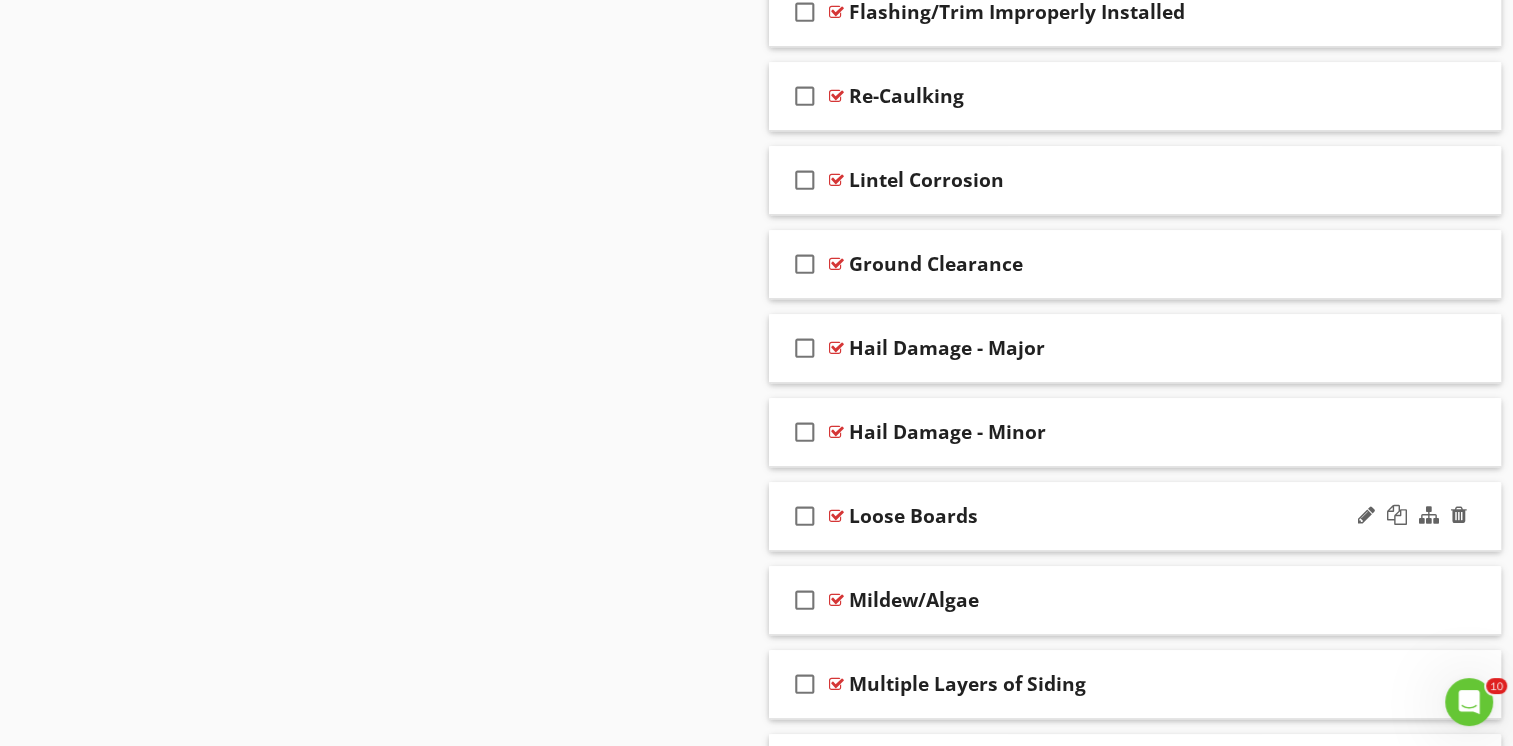 scroll, scrollTop: 1300, scrollLeft: 0, axis: vertical 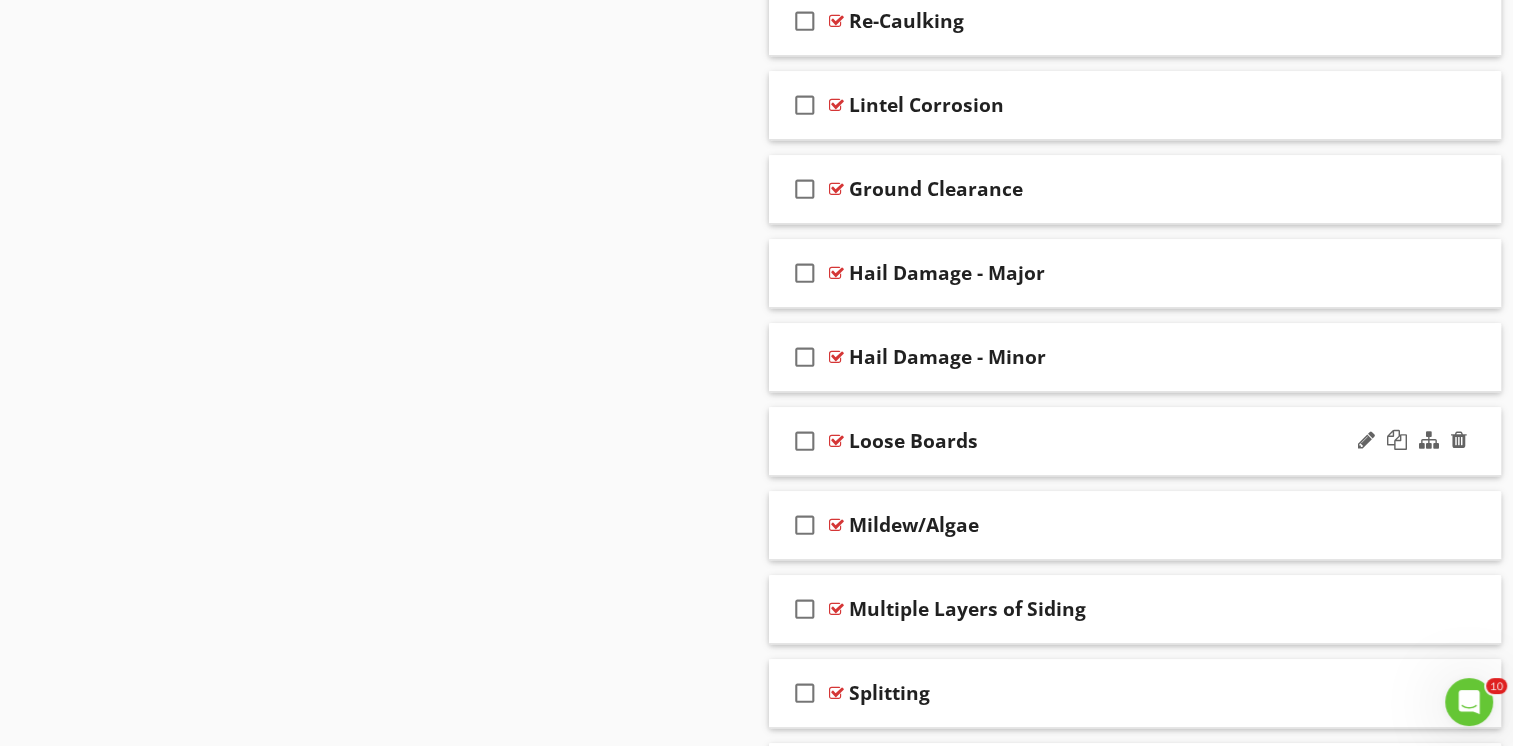click on "check_box_outline_blank
Loose Boards" at bounding box center [1135, 441] 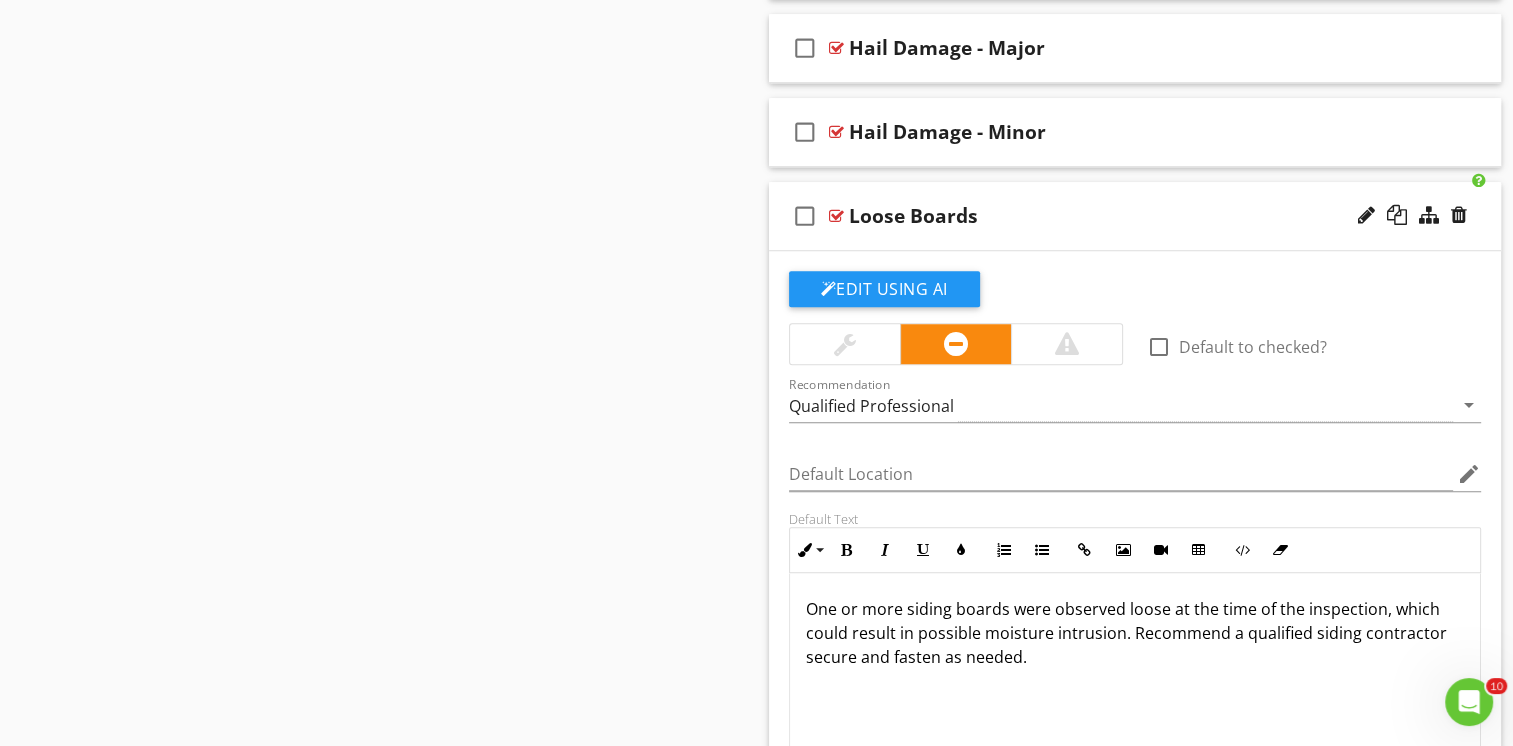 scroll, scrollTop: 1600, scrollLeft: 0, axis: vertical 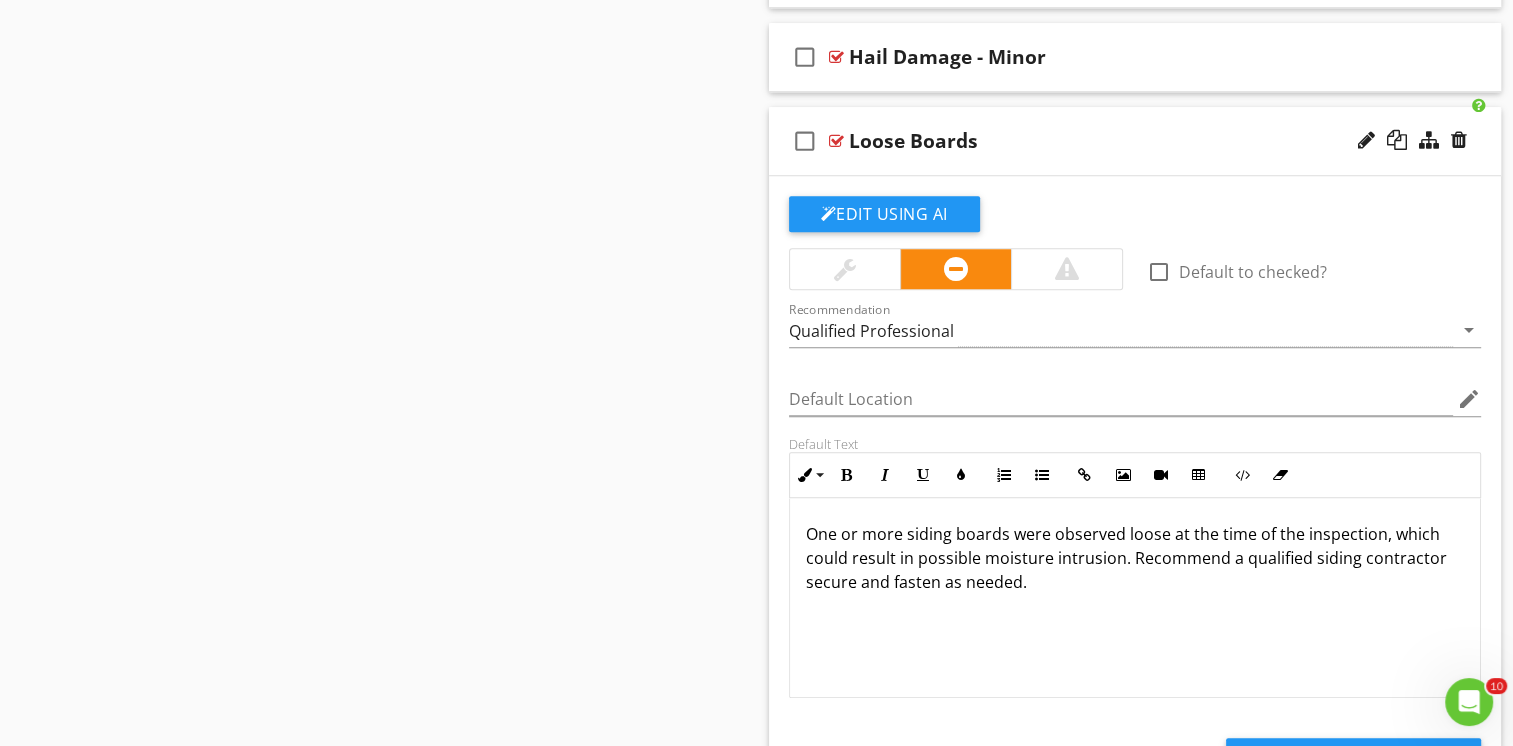 click on "One or more siding boards were observed loose at the time of the inspection, which could result in possible moisture intrusion. Recommend a qualified siding contractor secure and fasten as needed." at bounding box center (1135, 558) 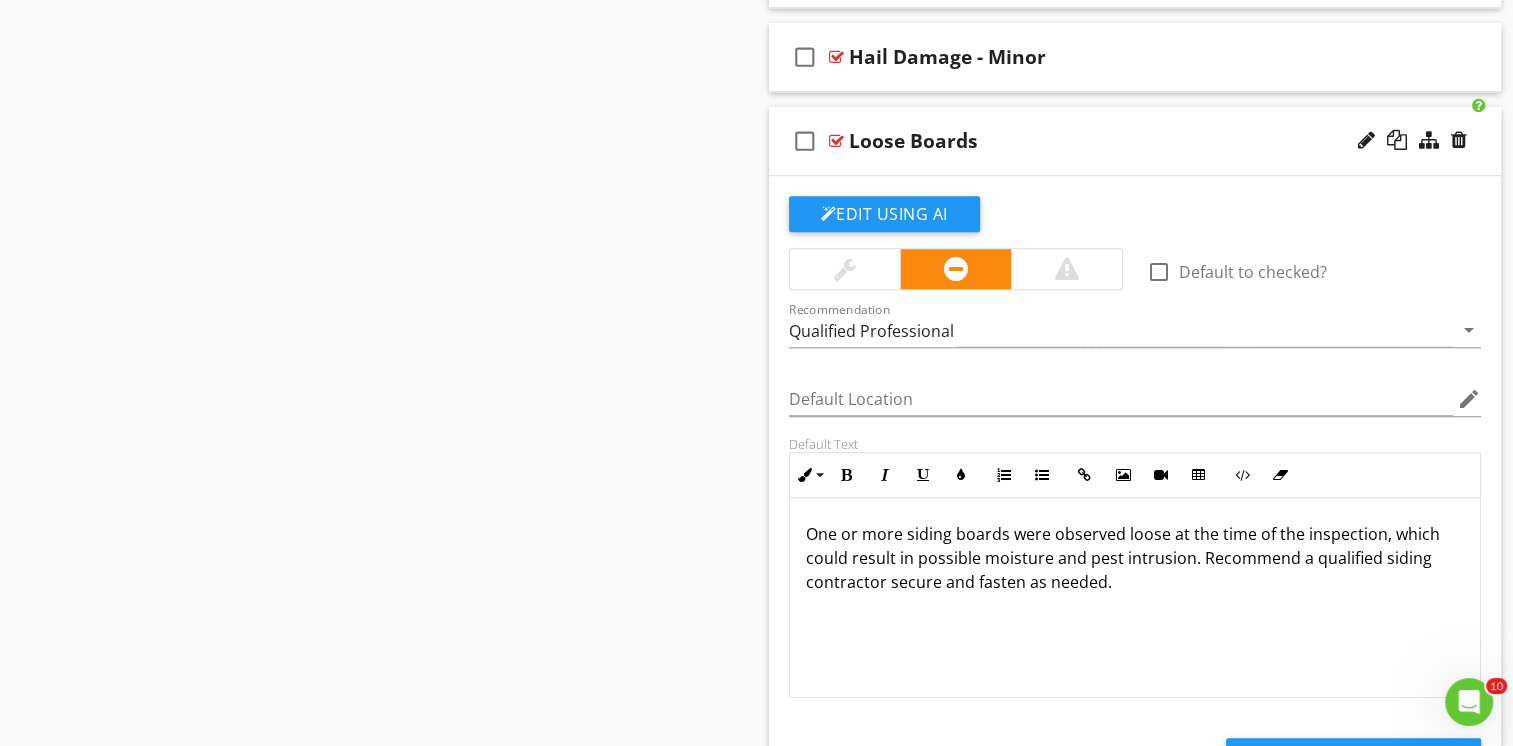 click on "check_box_outline_blank
Loose Boards" at bounding box center [1135, 141] 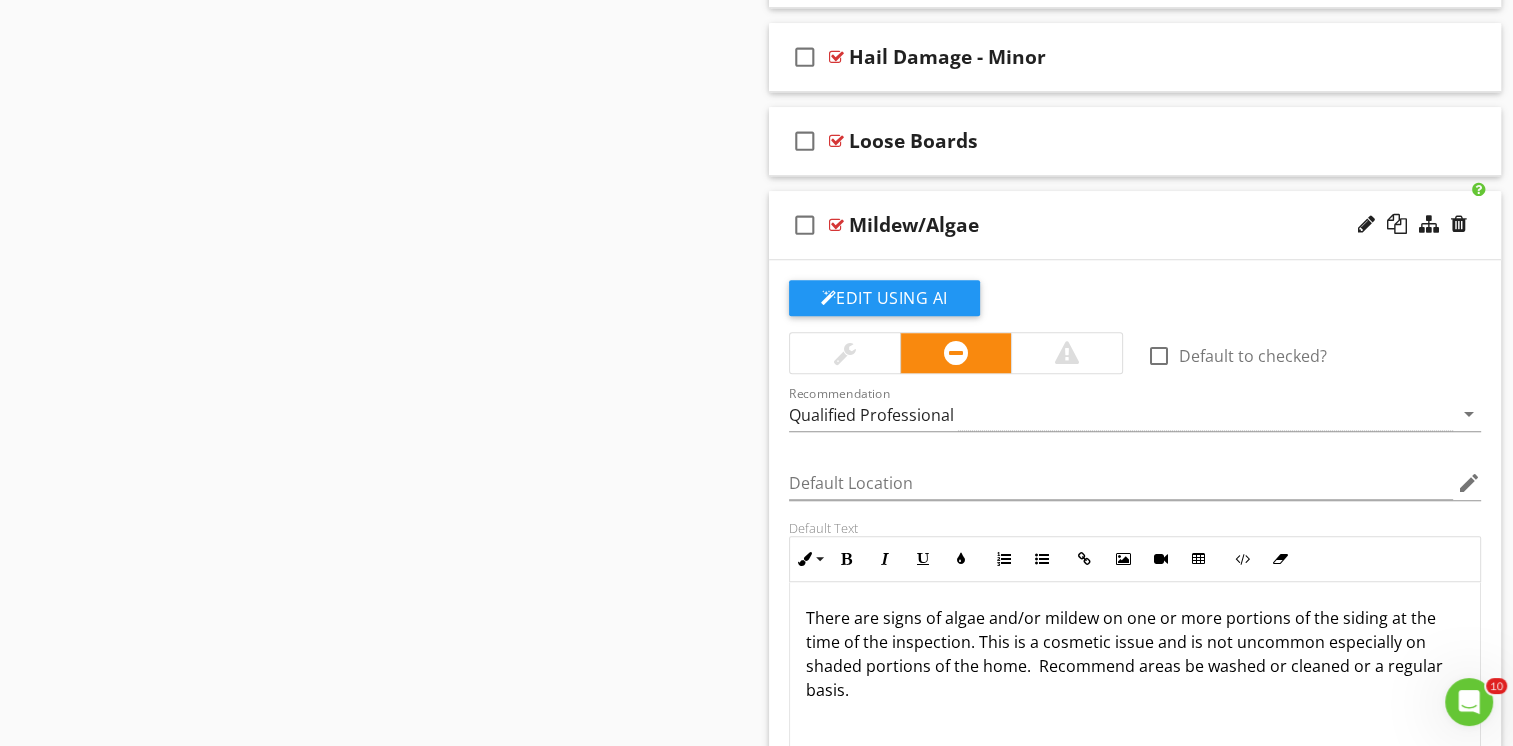 click on "check_box_outline_blank
Mildew/Algae" at bounding box center [1135, 225] 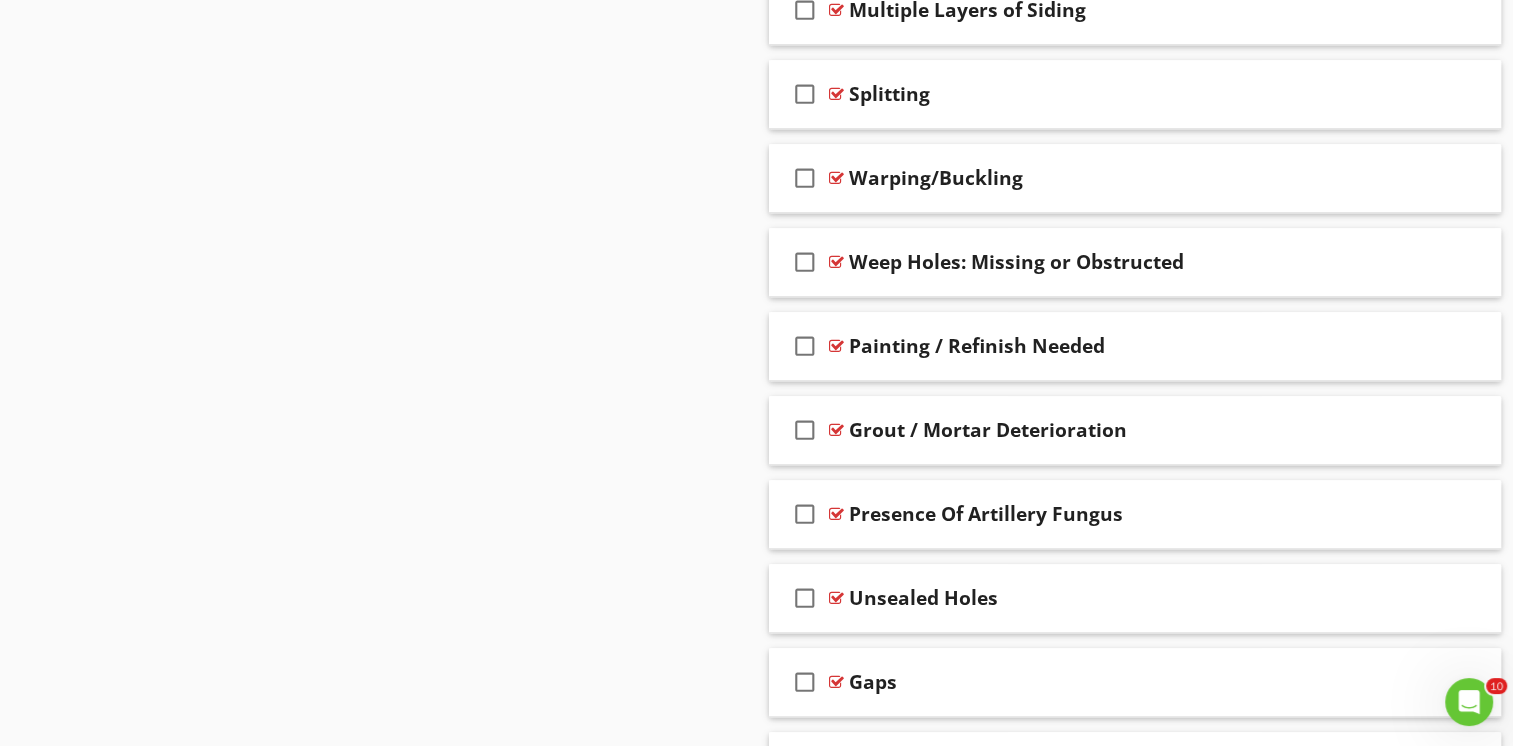 scroll, scrollTop: 1900, scrollLeft: 0, axis: vertical 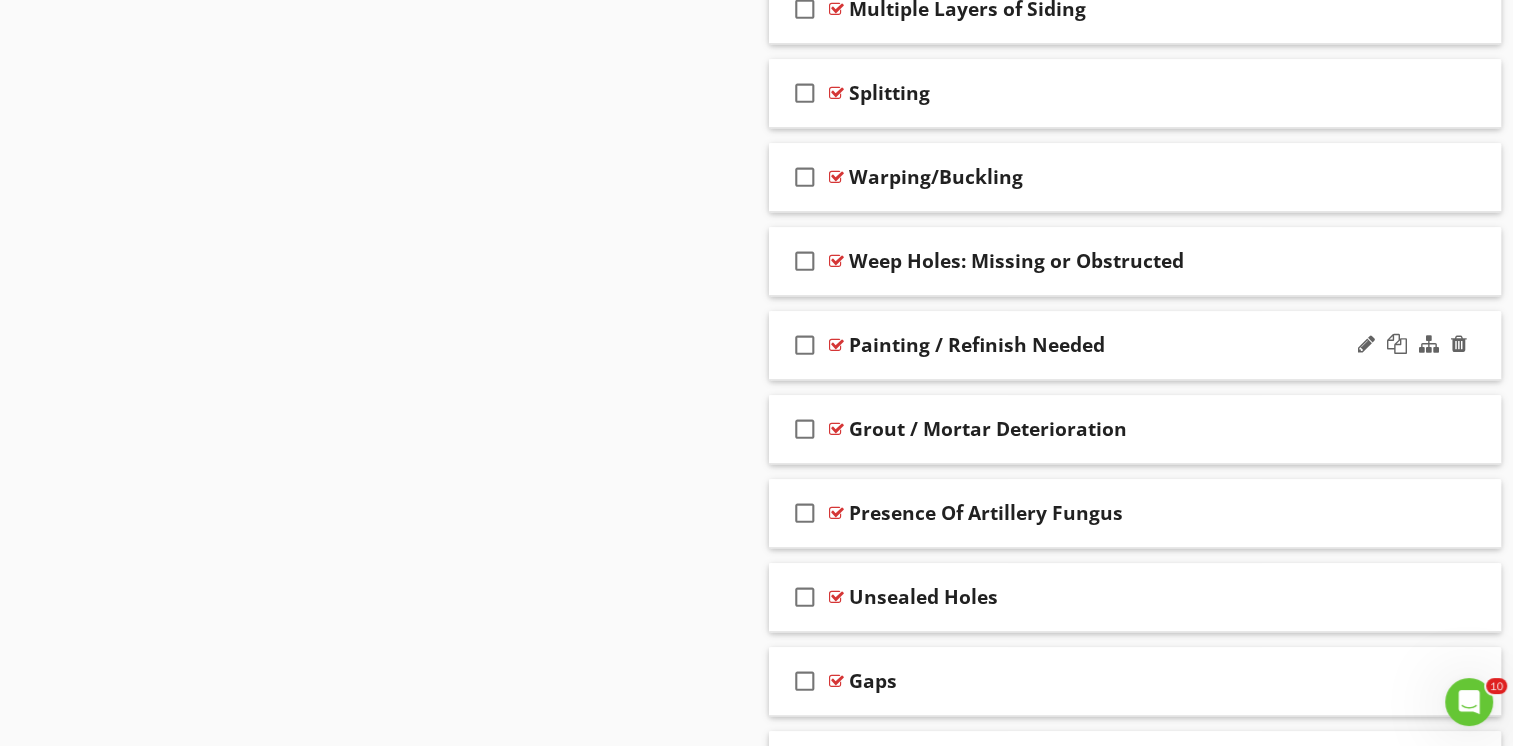 click on "check_box_outline_blank
Painting / Refinish Needed" at bounding box center [1135, 345] 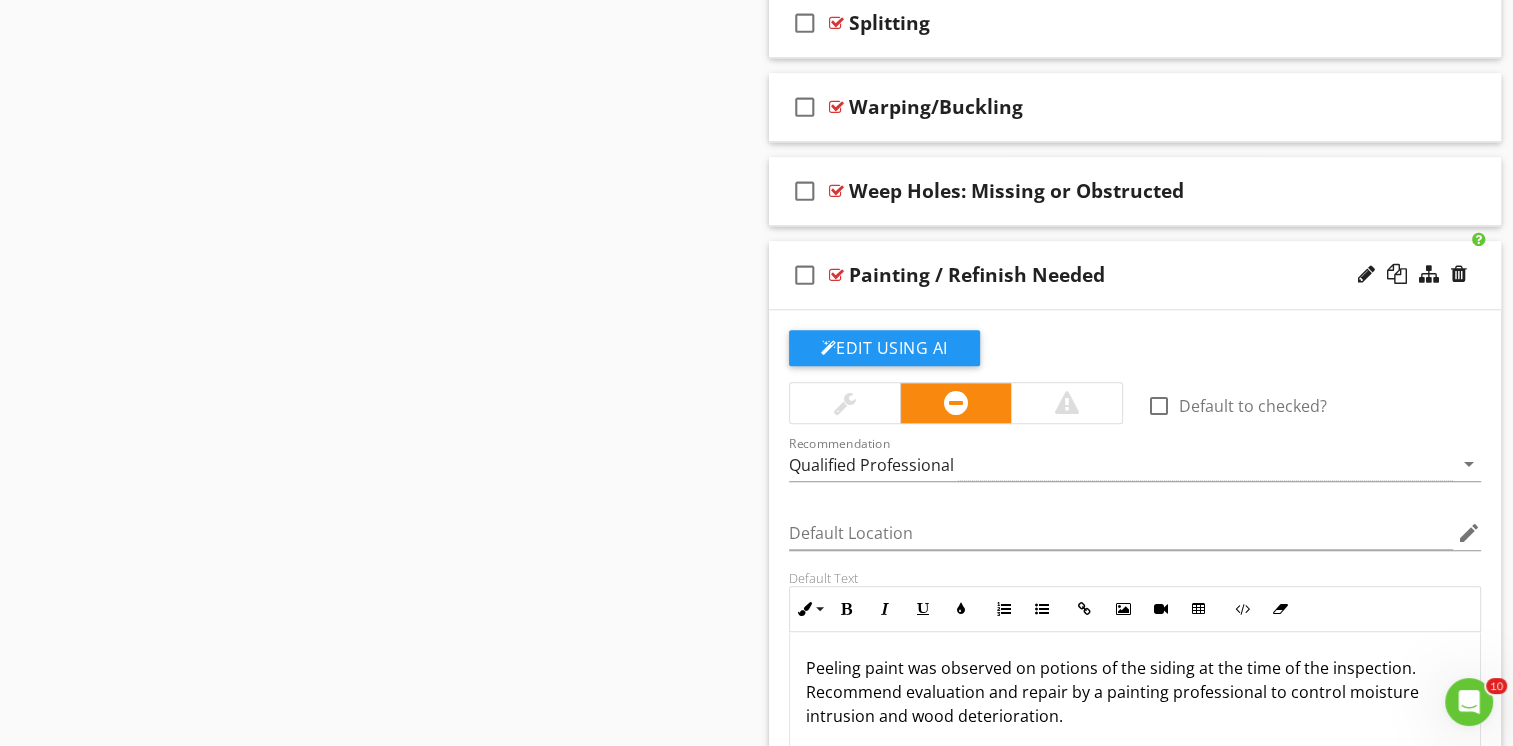 scroll, scrollTop: 2100, scrollLeft: 0, axis: vertical 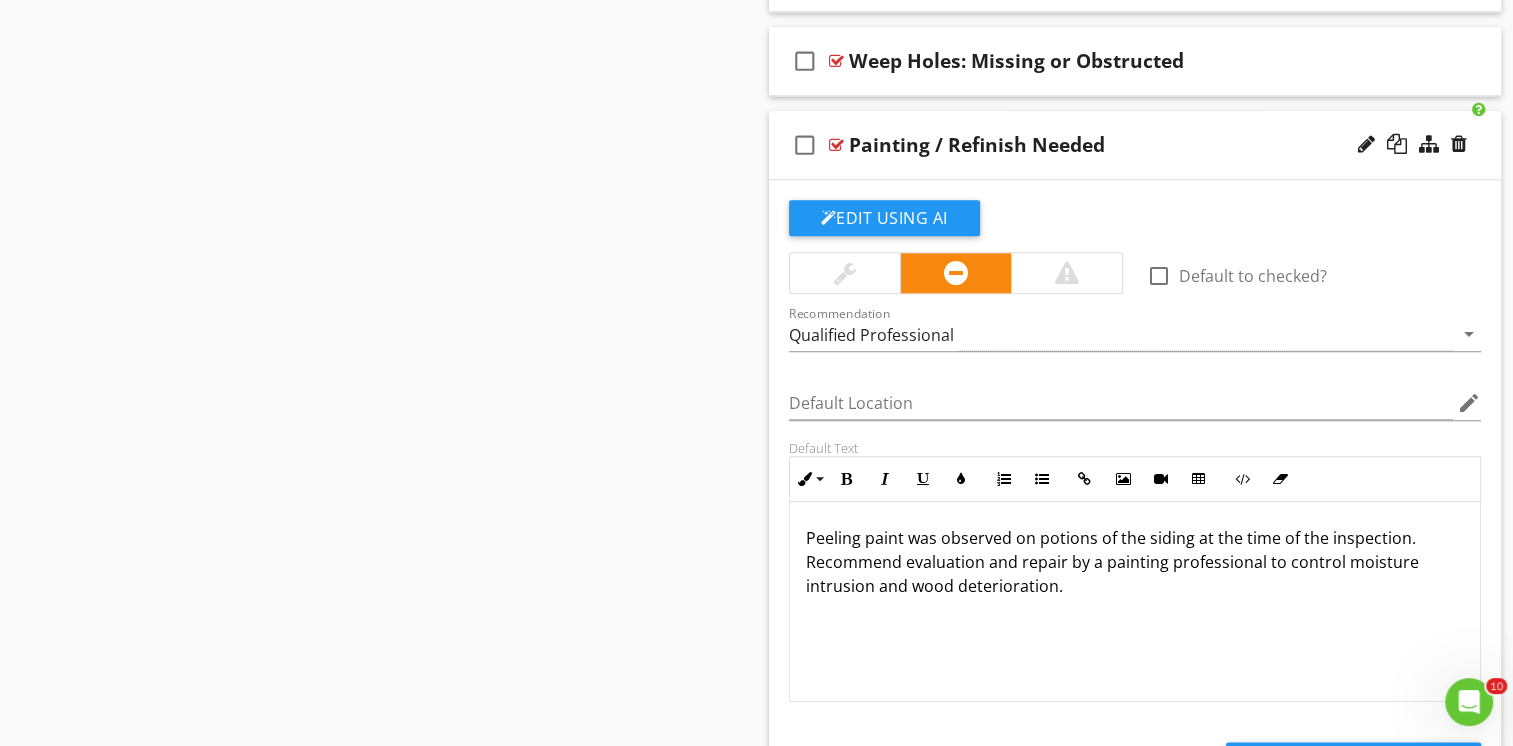 click on "Peeling paint was observed on potions of the siding at the time of the inspection.   Recommend evaluation and repair by a painting professional to control moisture intrusion and wood deterioration." at bounding box center (1135, 562) 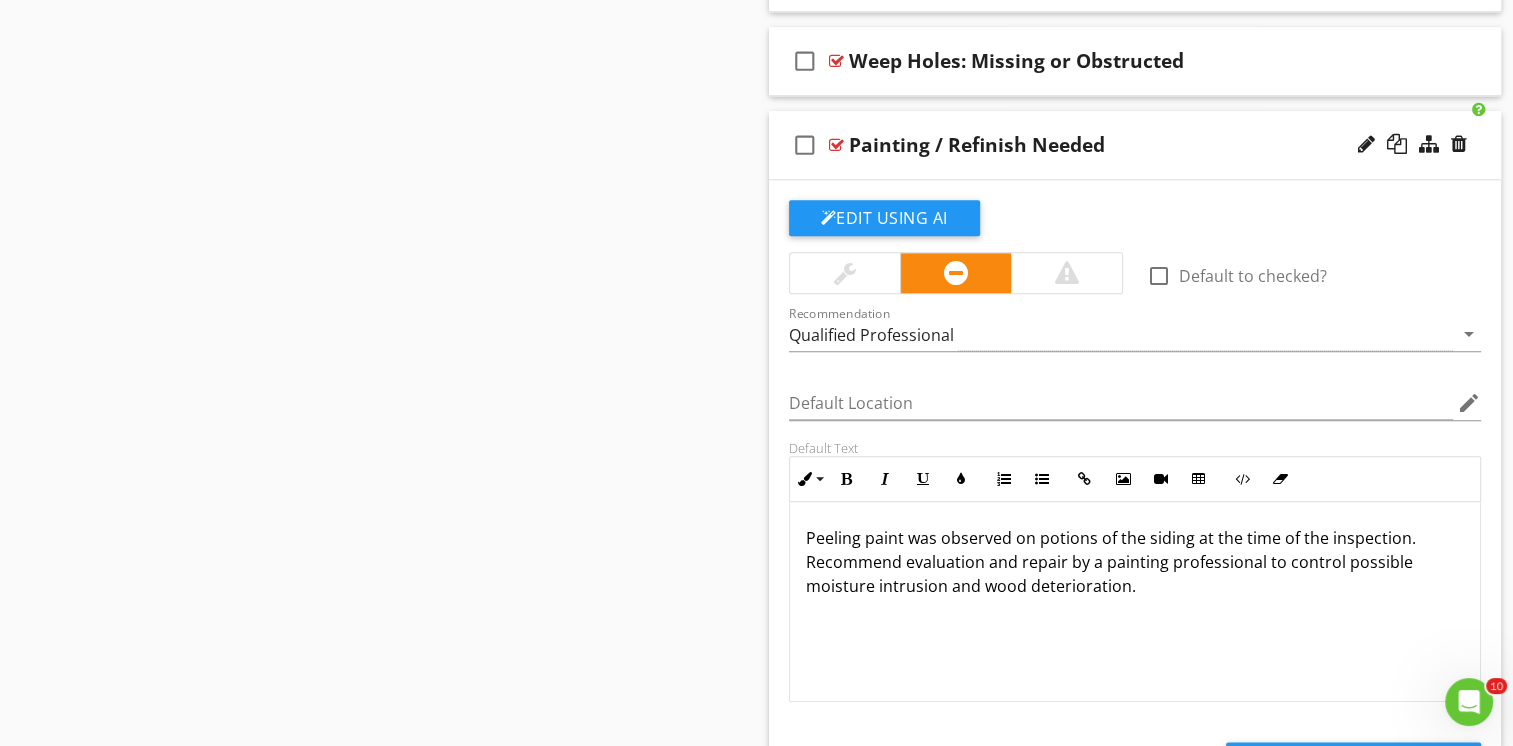 click on "Peeling paint was observed on potions of the siding at the time of the inspection.   Recommend evaluation and repair by a painting professional to control possible moisture intrusion and wood deterioration." at bounding box center (1135, 562) 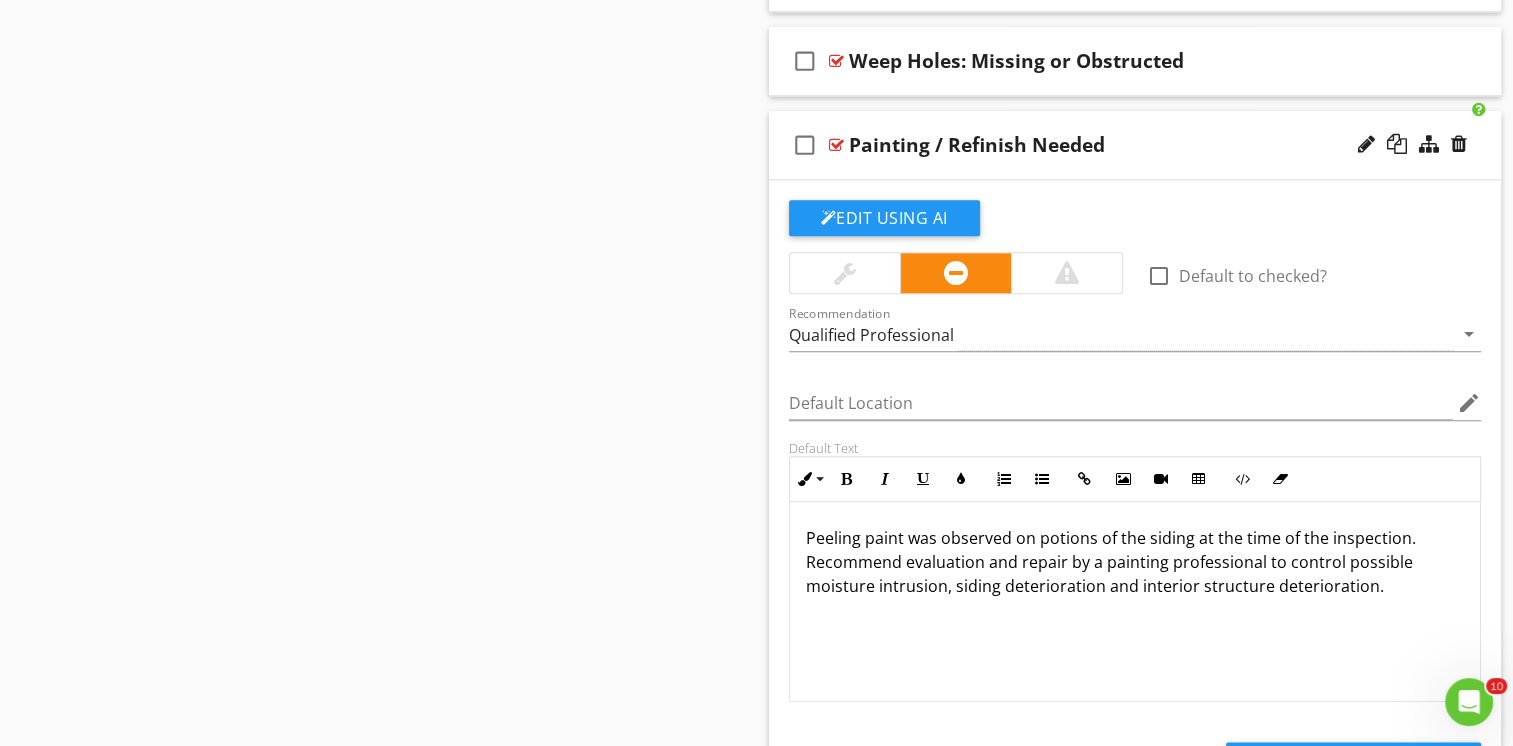 click on "check_box_outline_blank
Painting / Refinish Needed" at bounding box center (1135, 145) 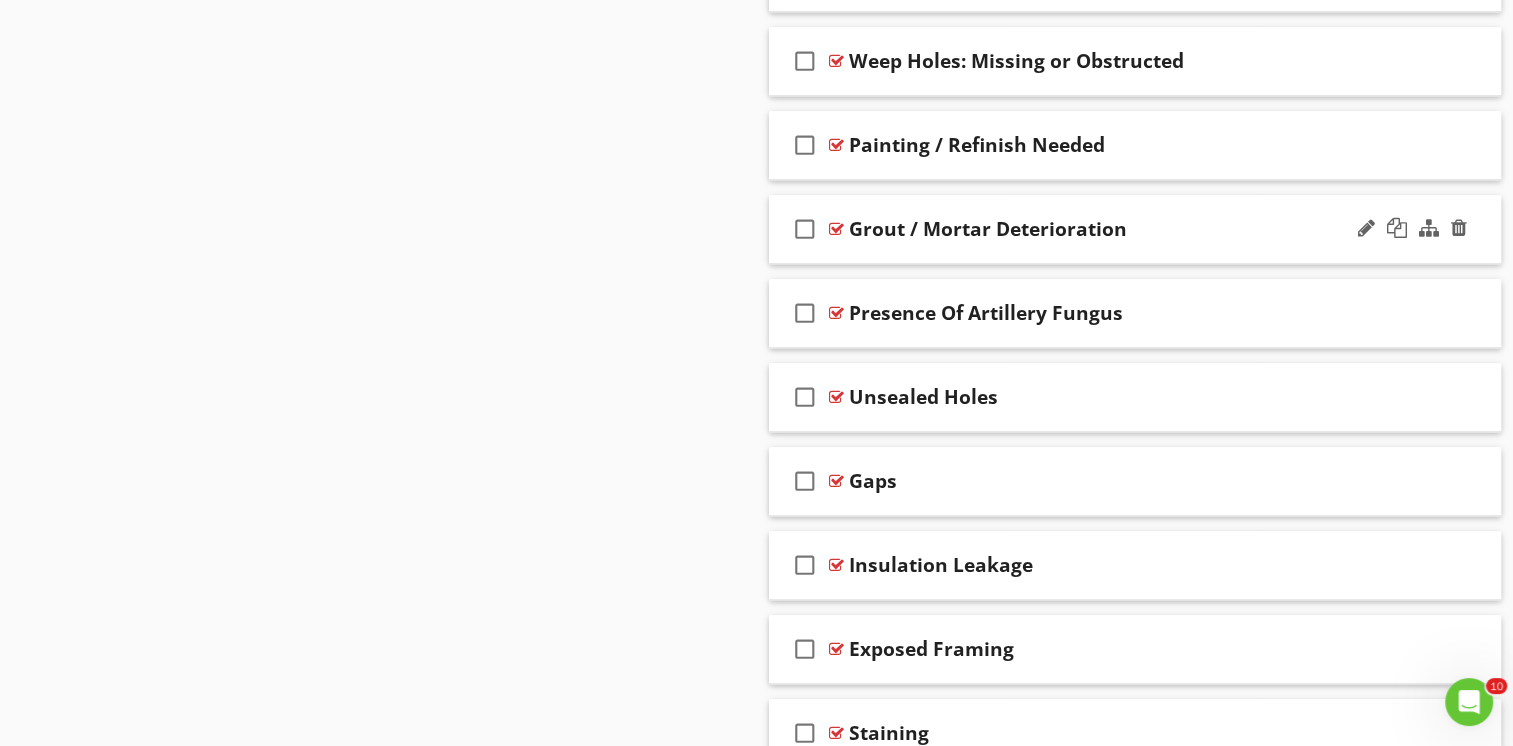 click on "check_box_outline_blank
Grout / Mortar Deterioration" at bounding box center [1135, 229] 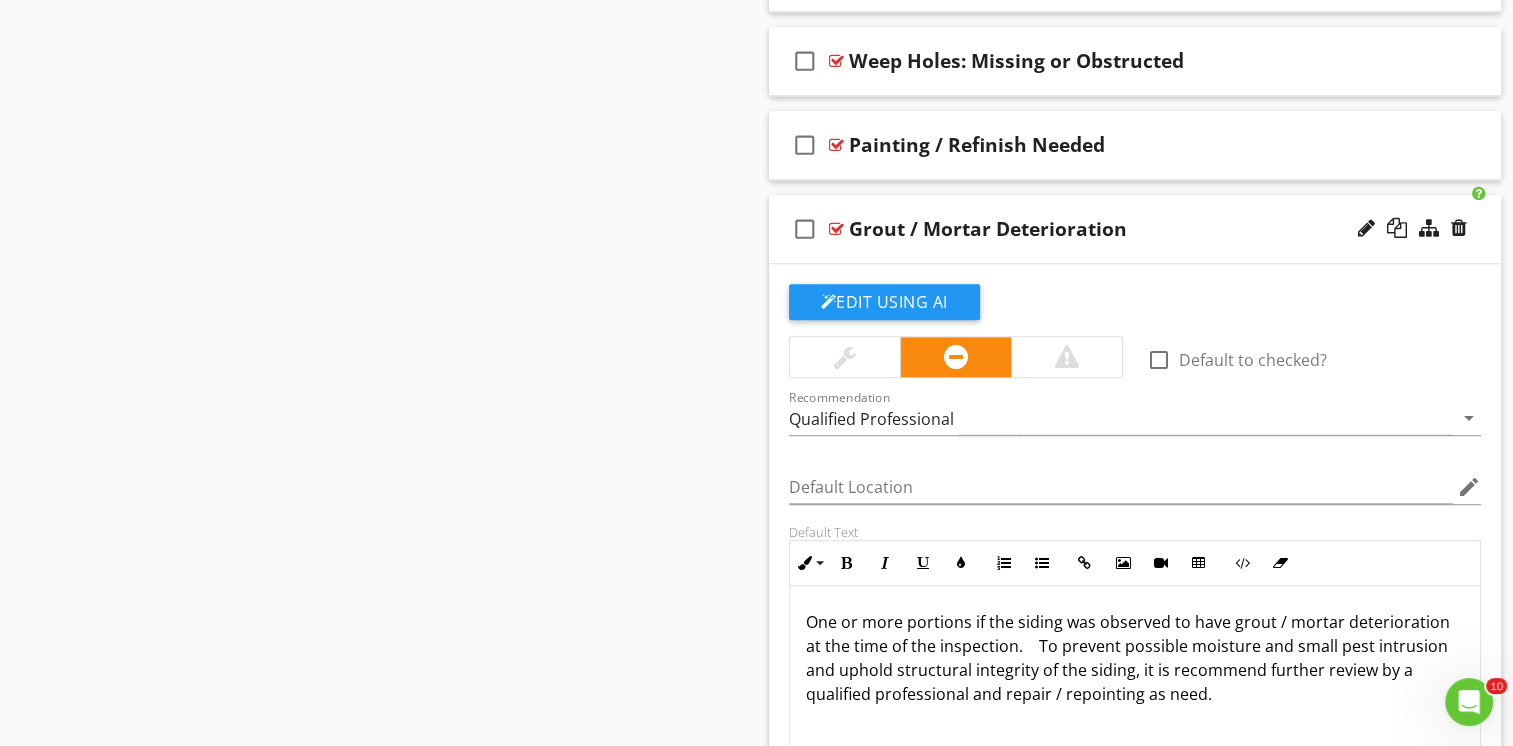scroll, scrollTop: 0, scrollLeft: 0, axis: both 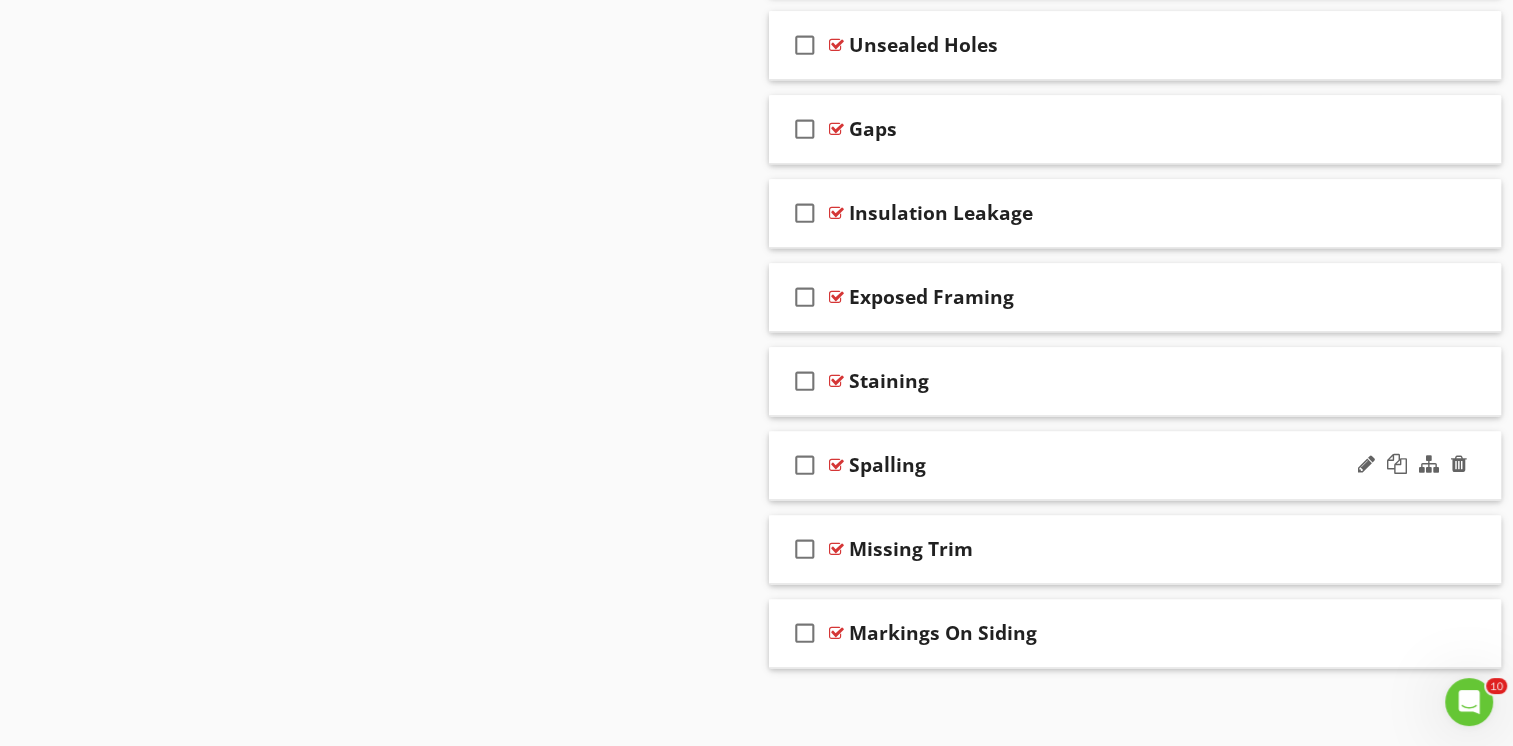 click on "check_box_outline_blank
Spalling" at bounding box center (1135, 465) 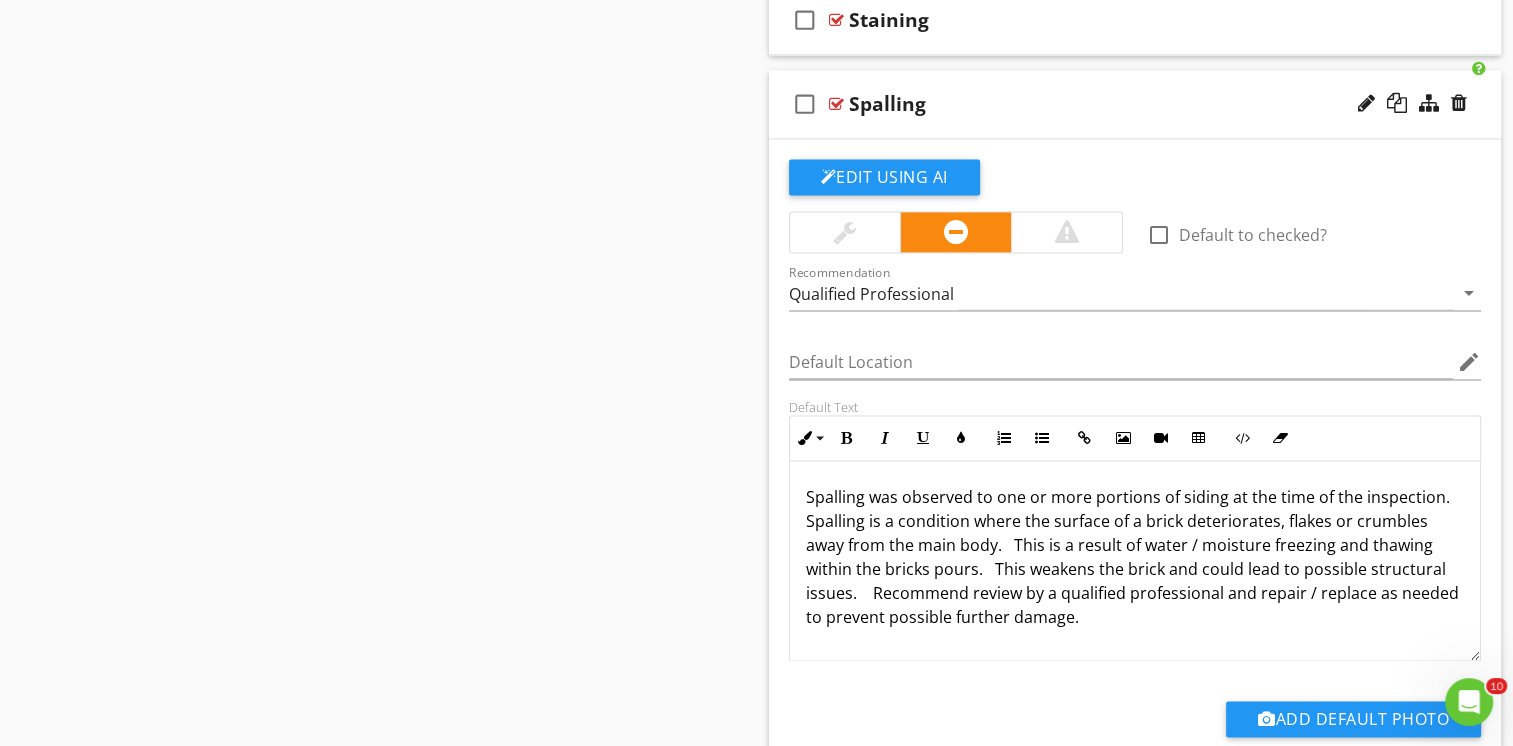 scroll, scrollTop: 2852, scrollLeft: 0, axis: vertical 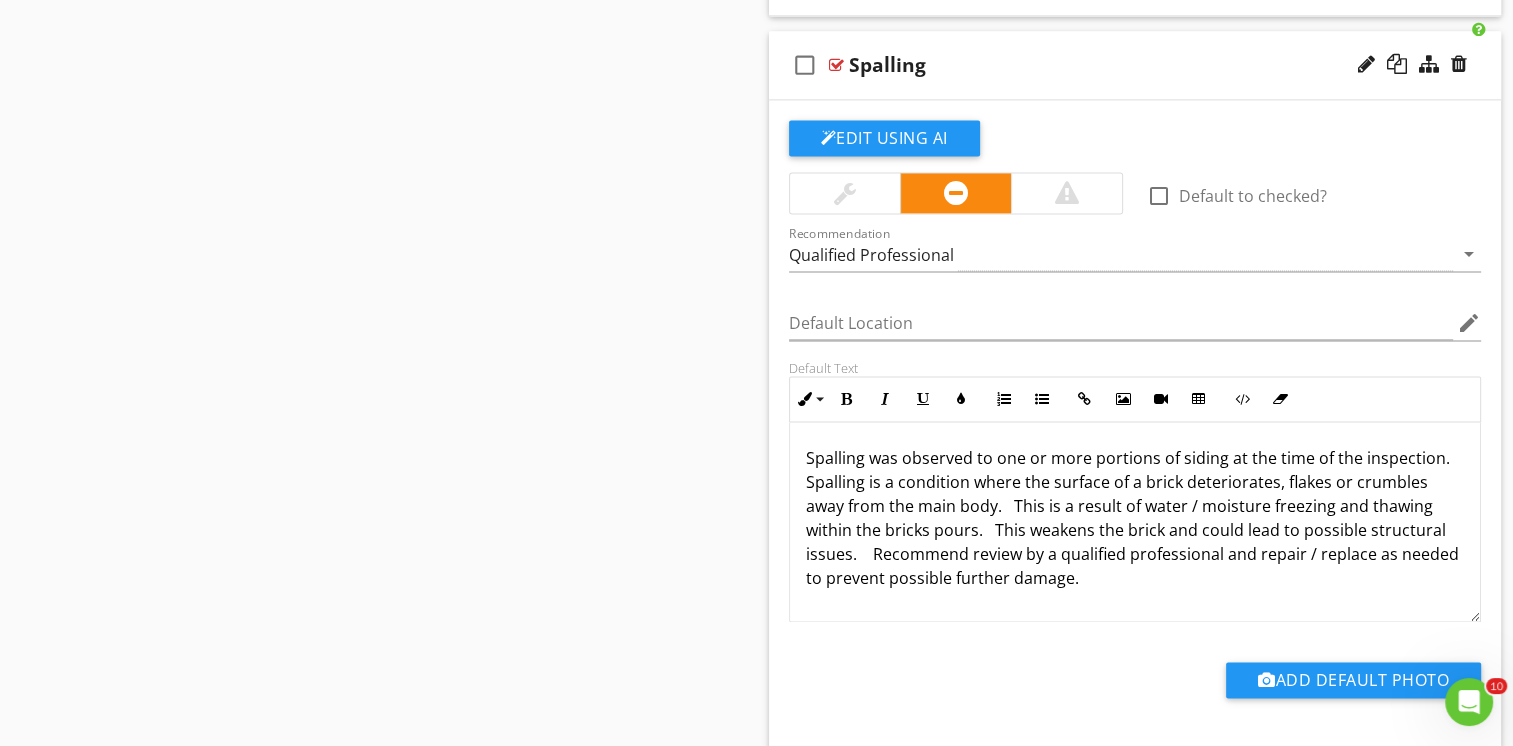 click on "check_box_outline_blank
Spalling" at bounding box center [1135, 65] 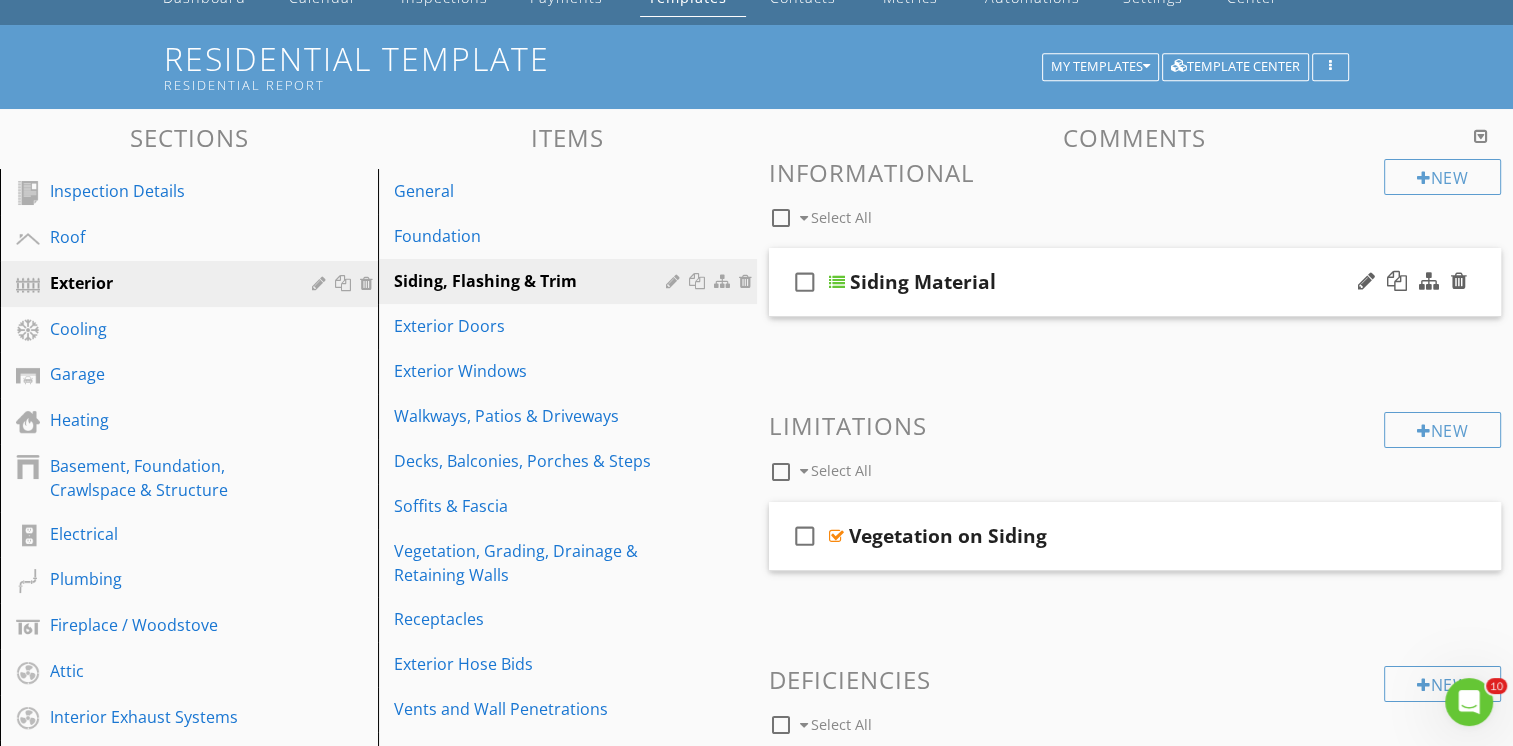 scroll, scrollTop: 0, scrollLeft: 0, axis: both 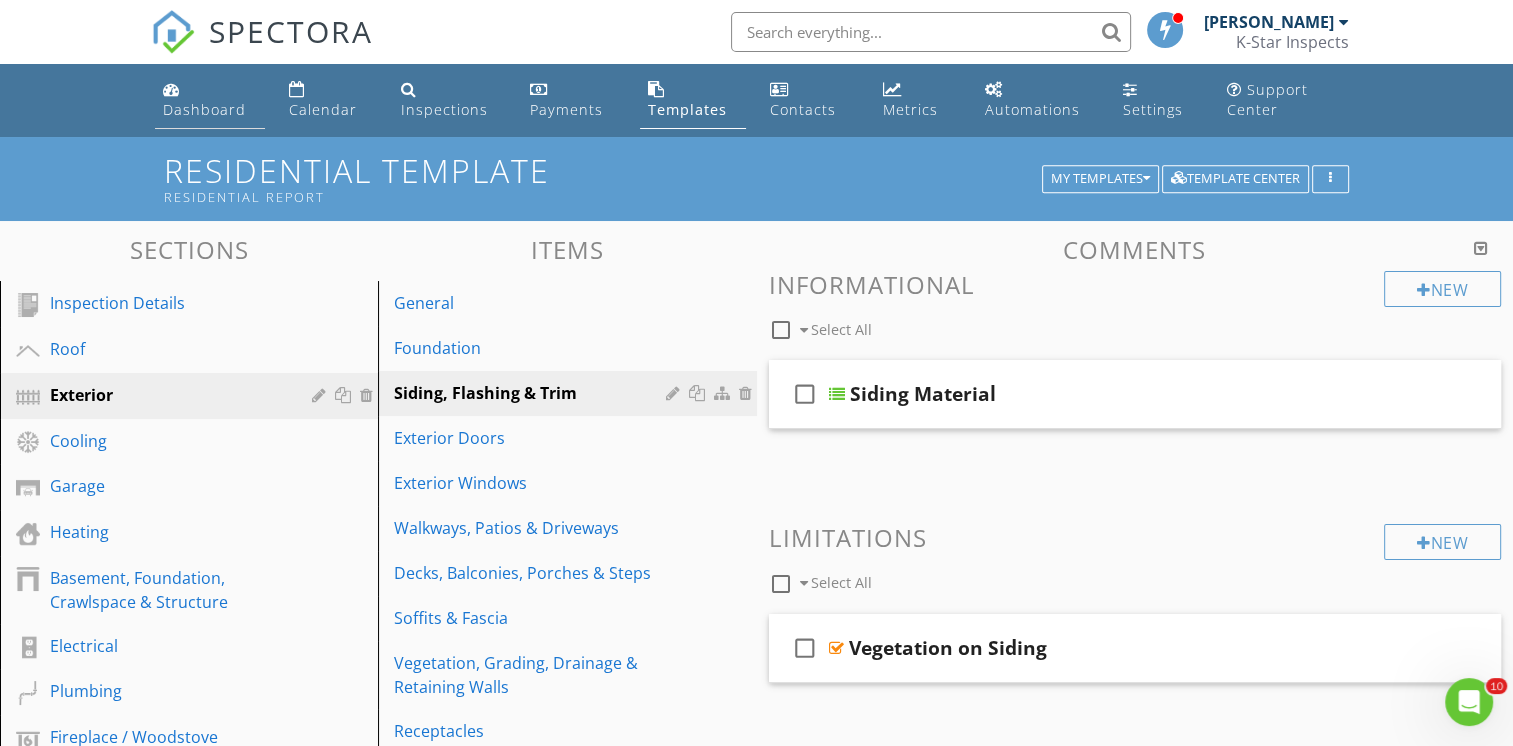 click on "Dashboard" at bounding box center (204, 109) 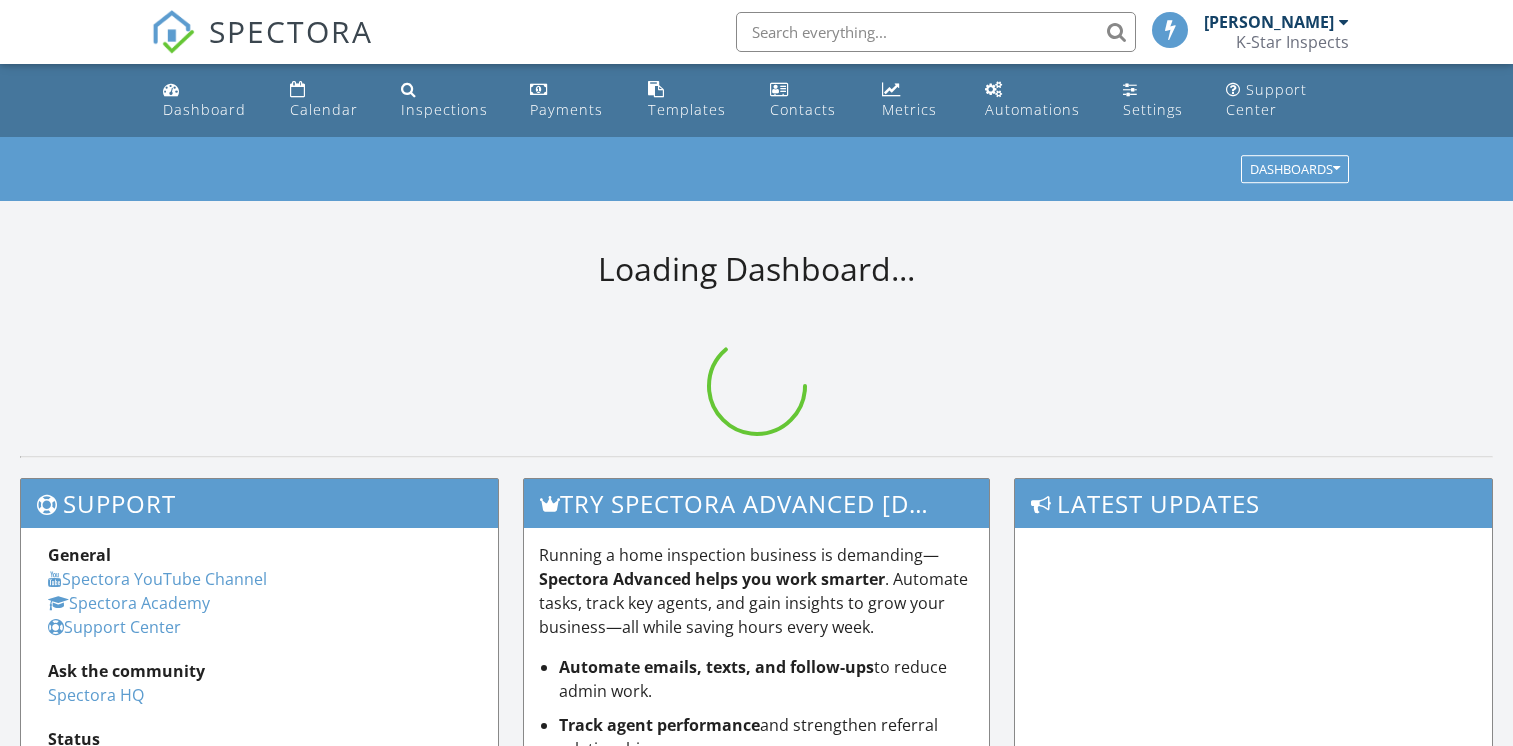 scroll, scrollTop: 0, scrollLeft: 0, axis: both 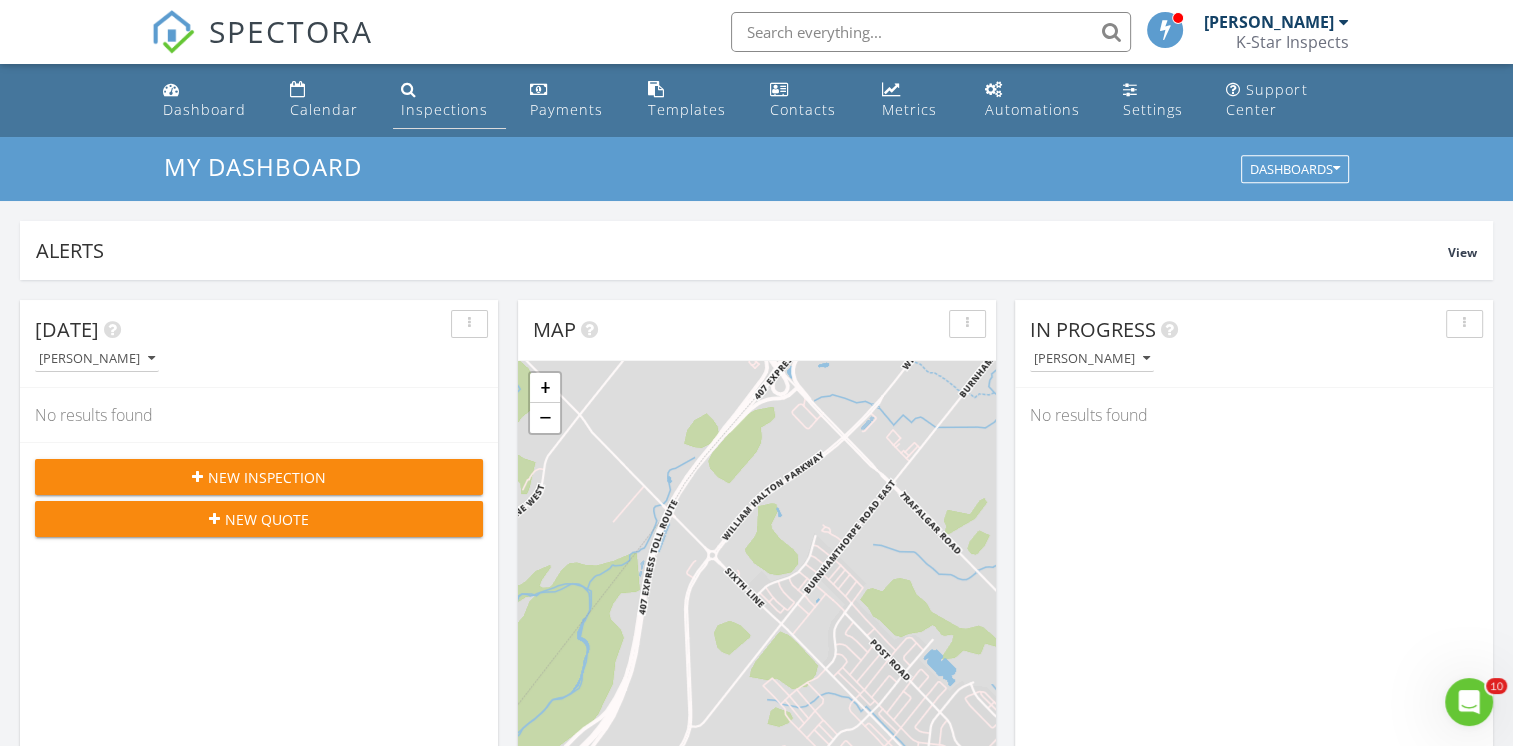 click on "Inspections" at bounding box center [444, 109] 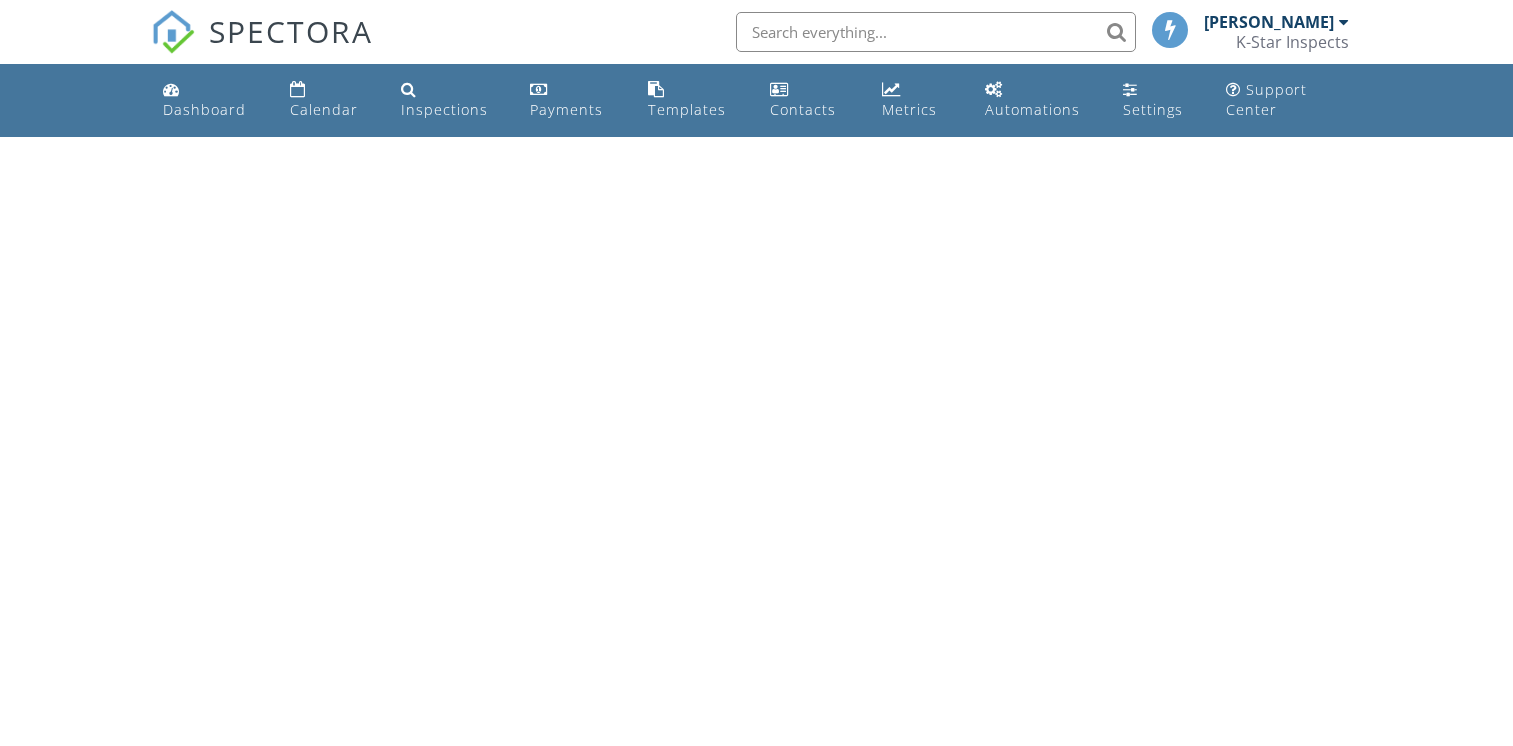 scroll, scrollTop: 0, scrollLeft: 0, axis: both 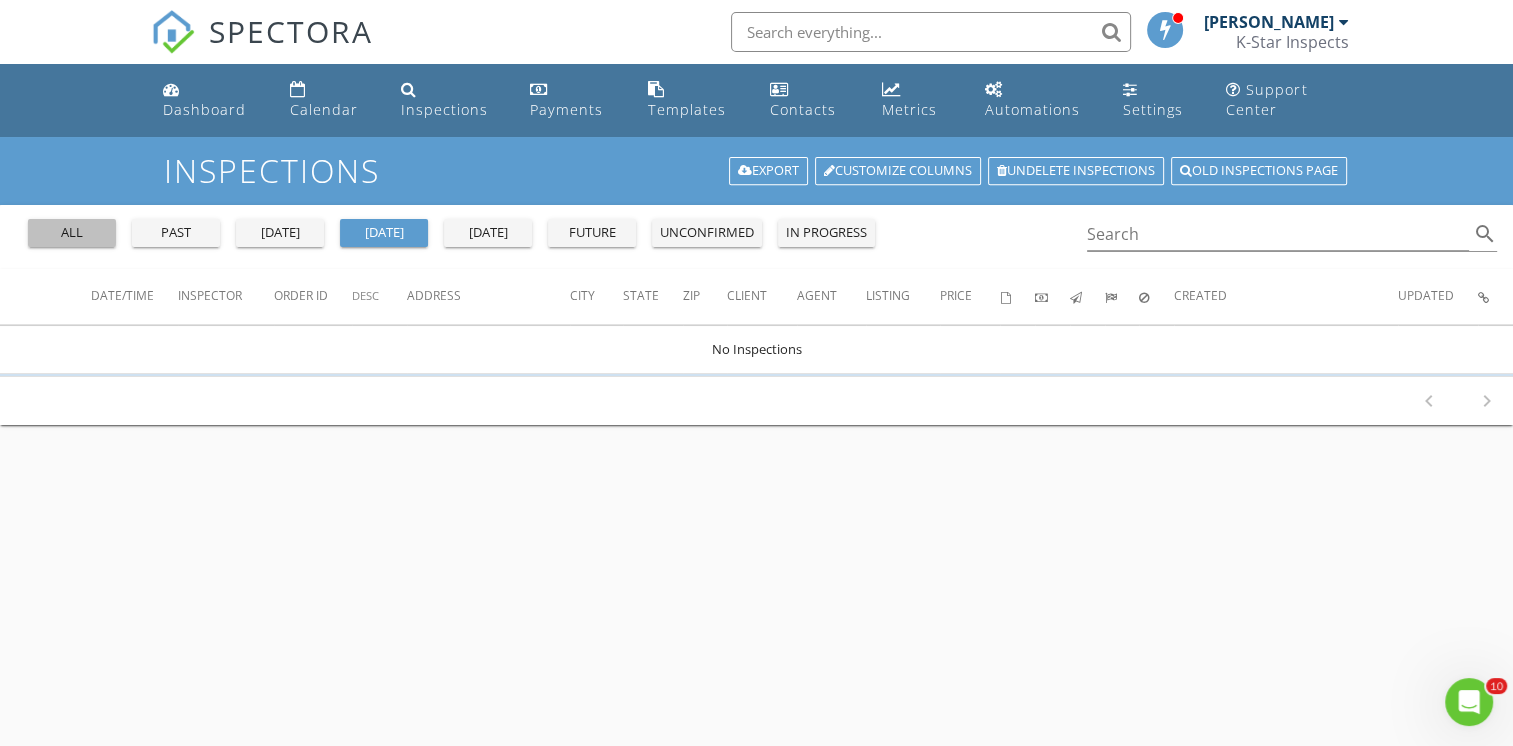 click on "all" at bounding box center (72, 233) 